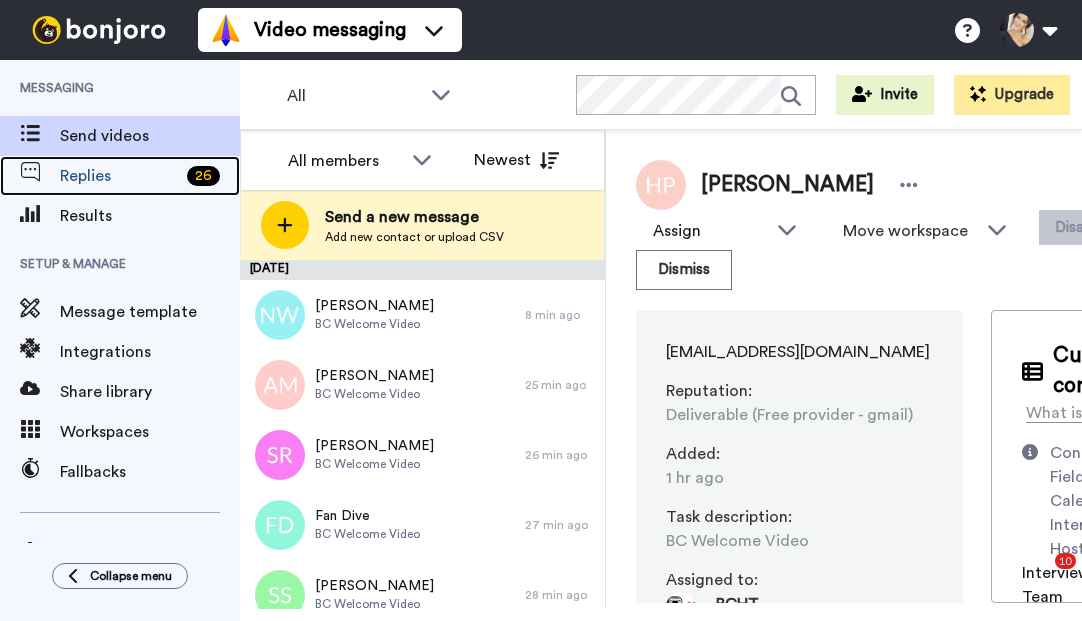 scroll, scrollTop: 0, scrollLeft: 0, axis: both 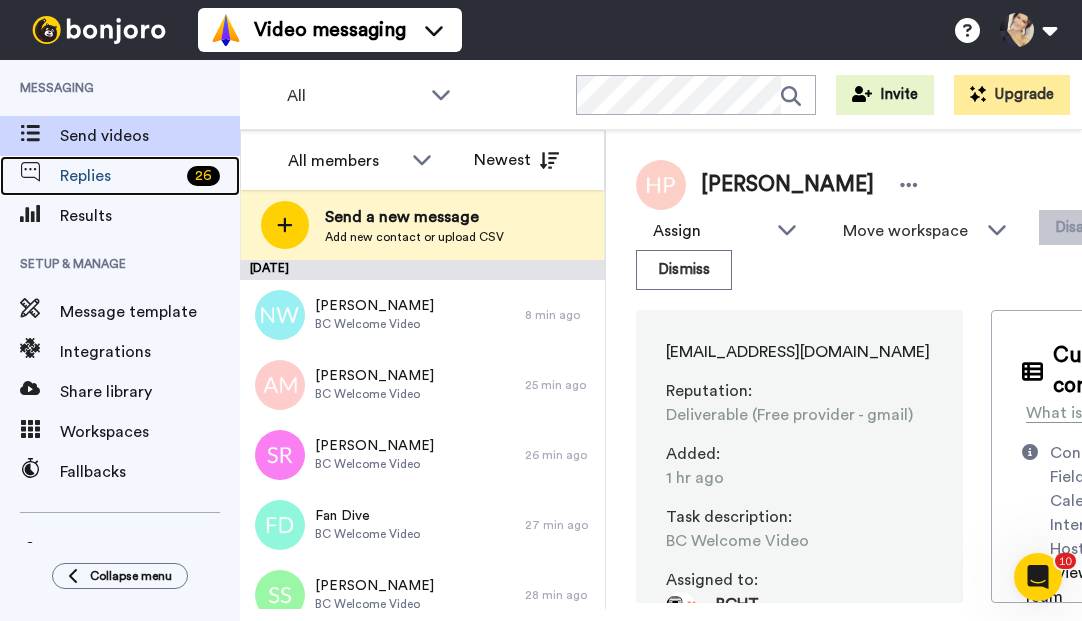 click on "Replies" at bounding box center [119, 176] 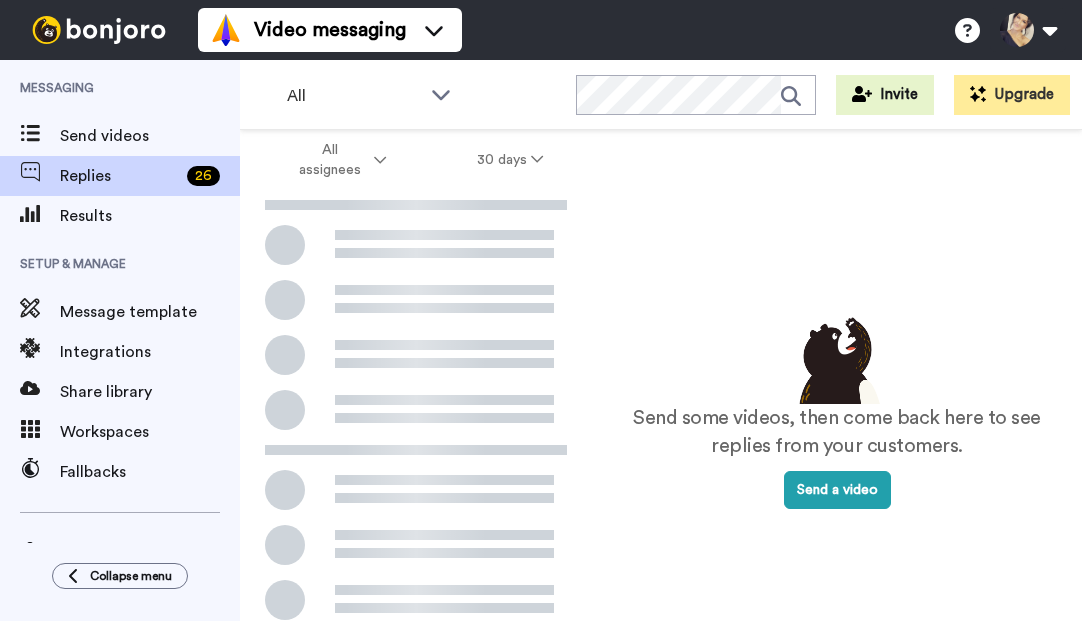 scroll, scrollTop: 0, scrollLeft: 0, axis: both 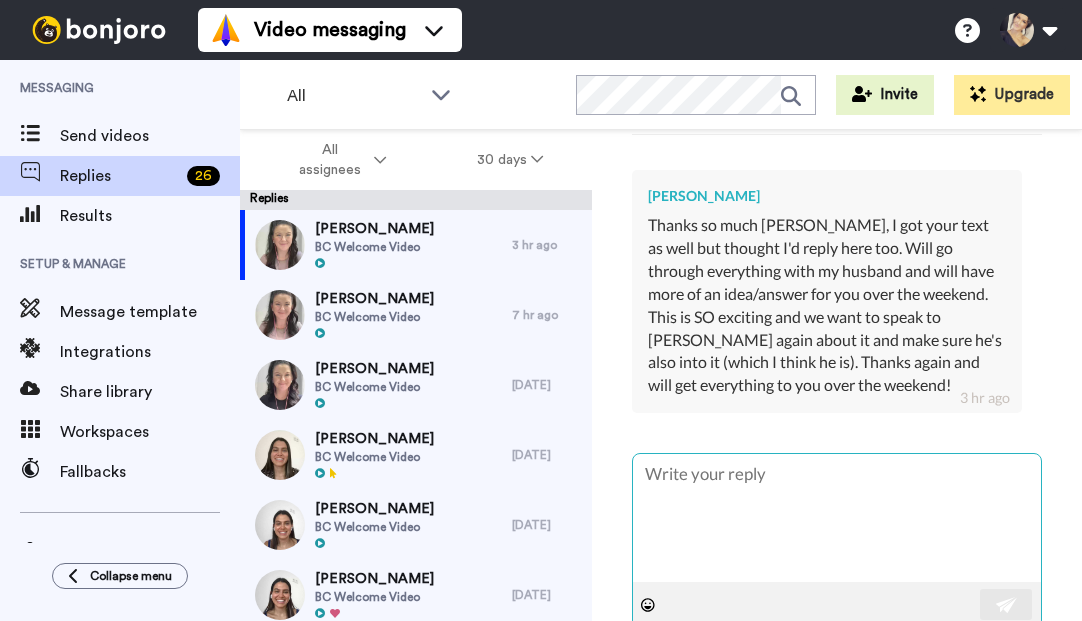 click at bounding box center [837, 518] 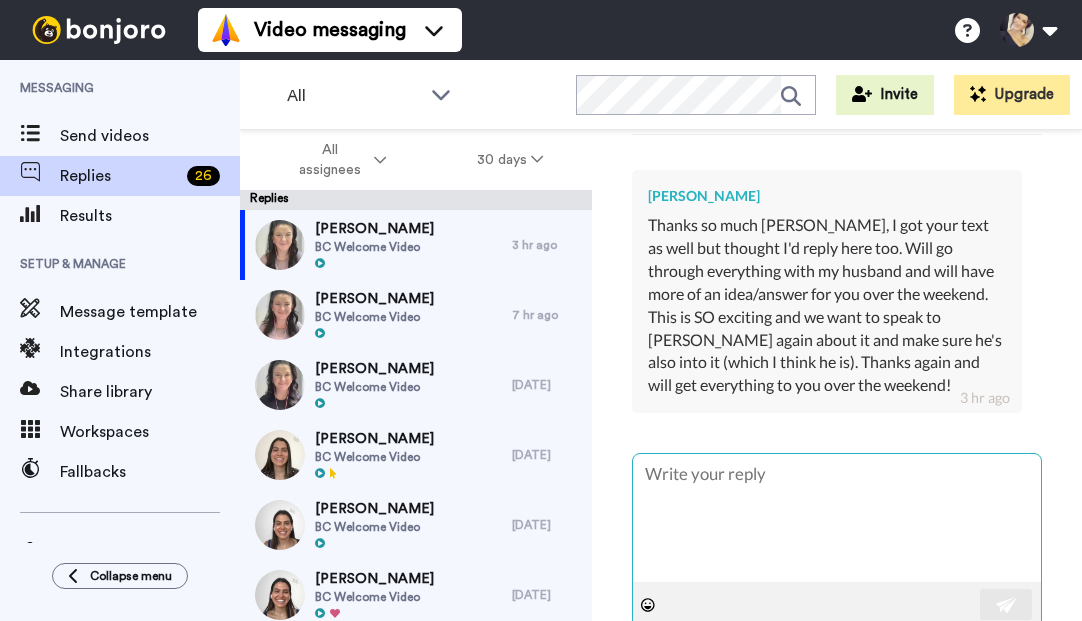type on "x" 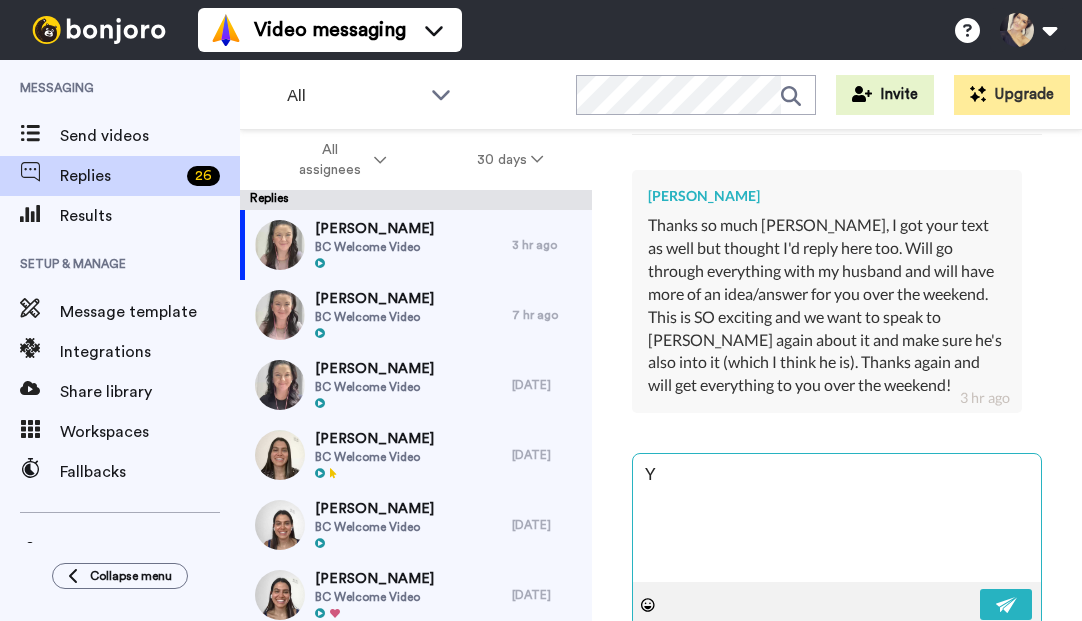 type on "x" 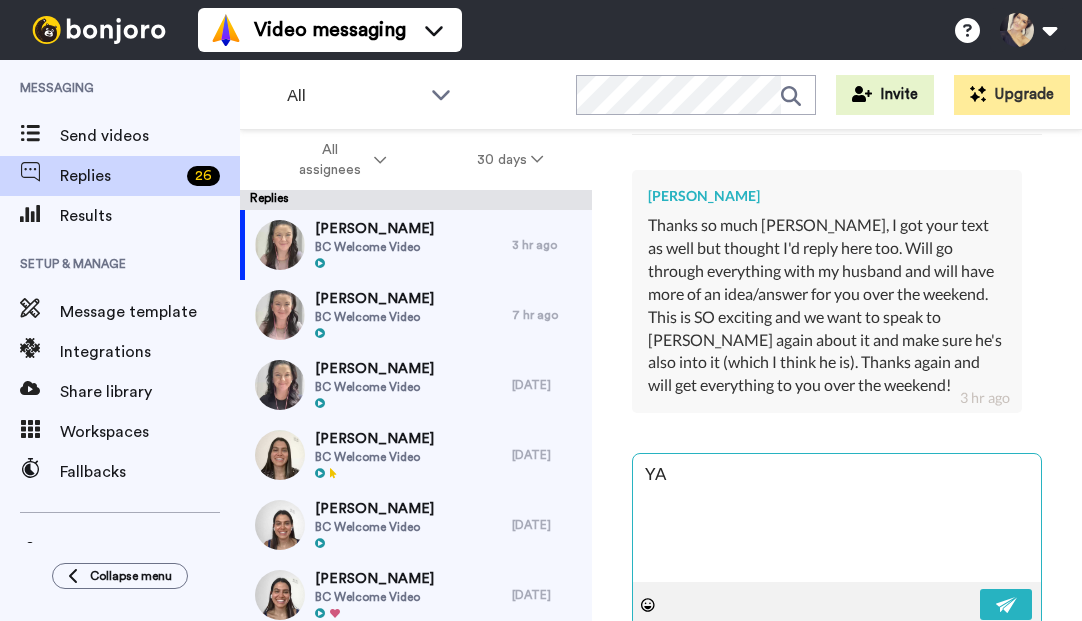 type on "x" 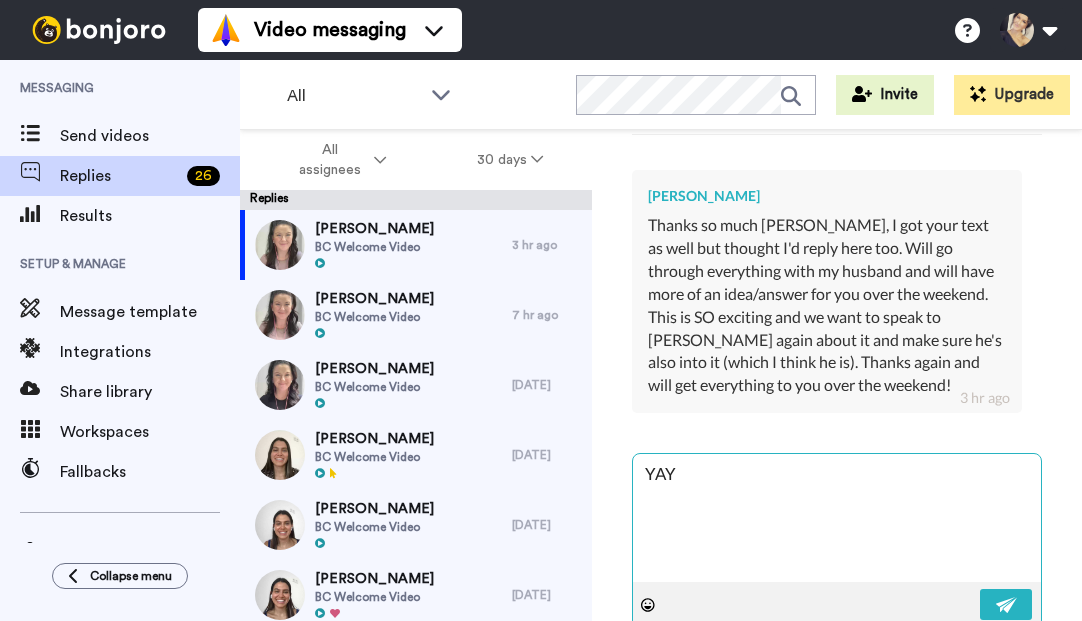 type on "x" 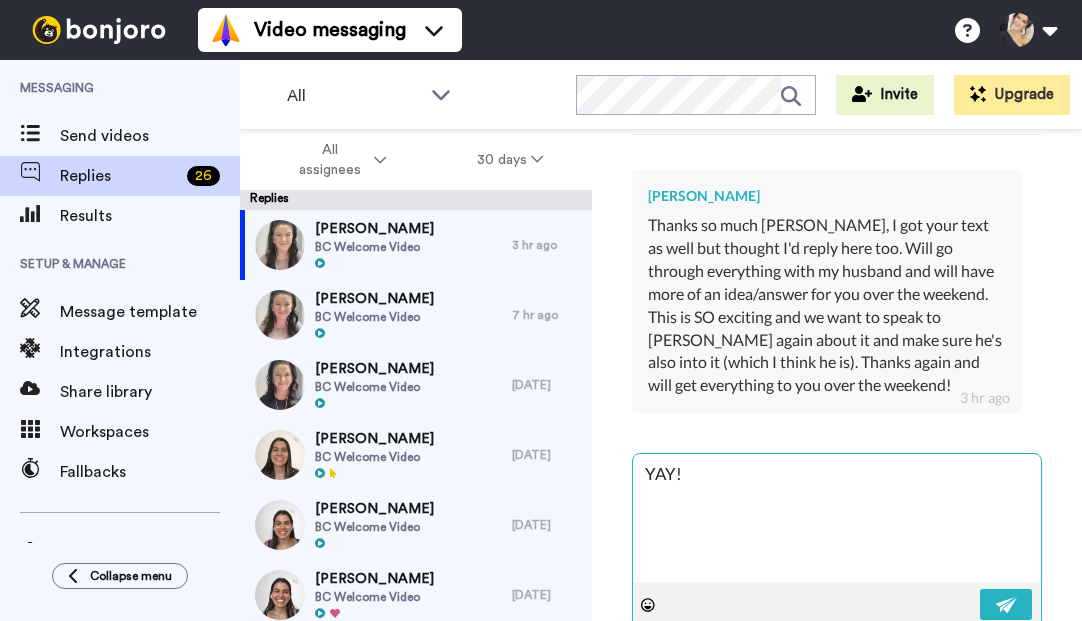type on "x" 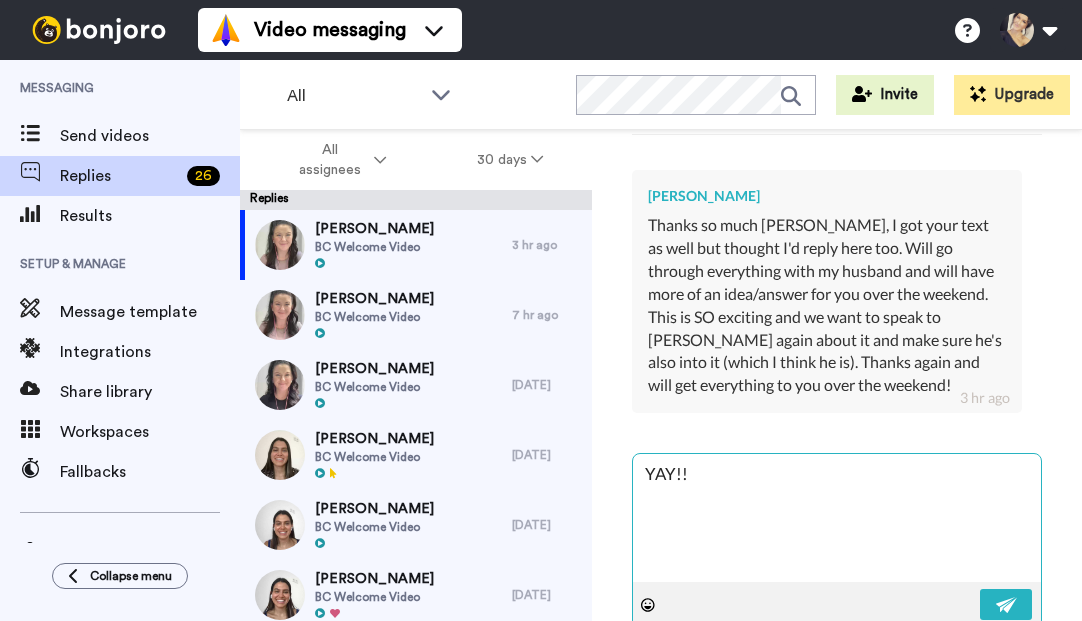 type on "x" 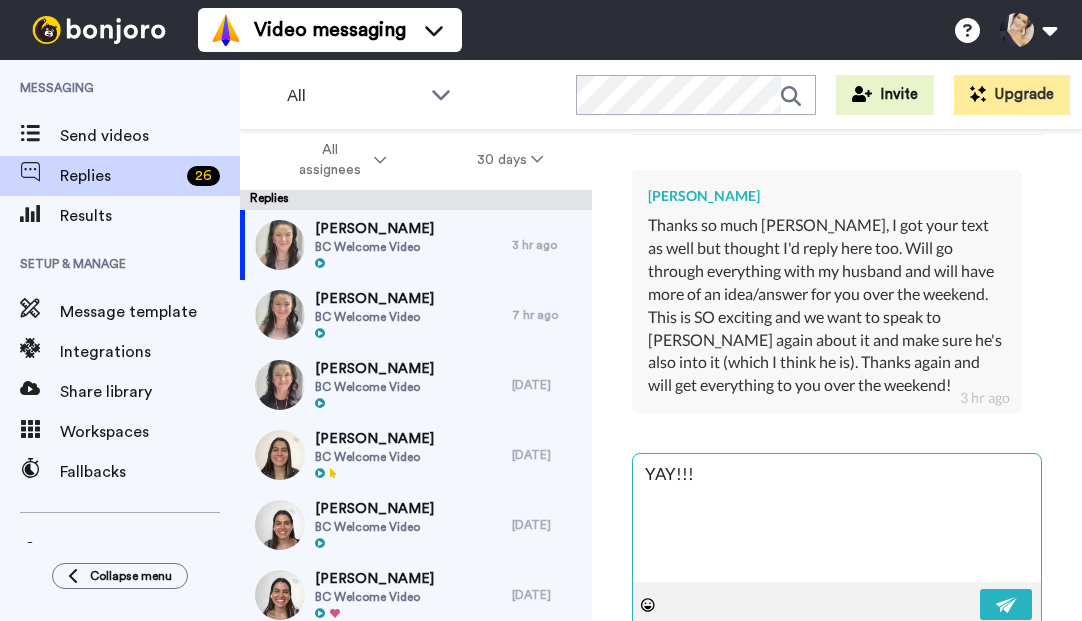type on "x" 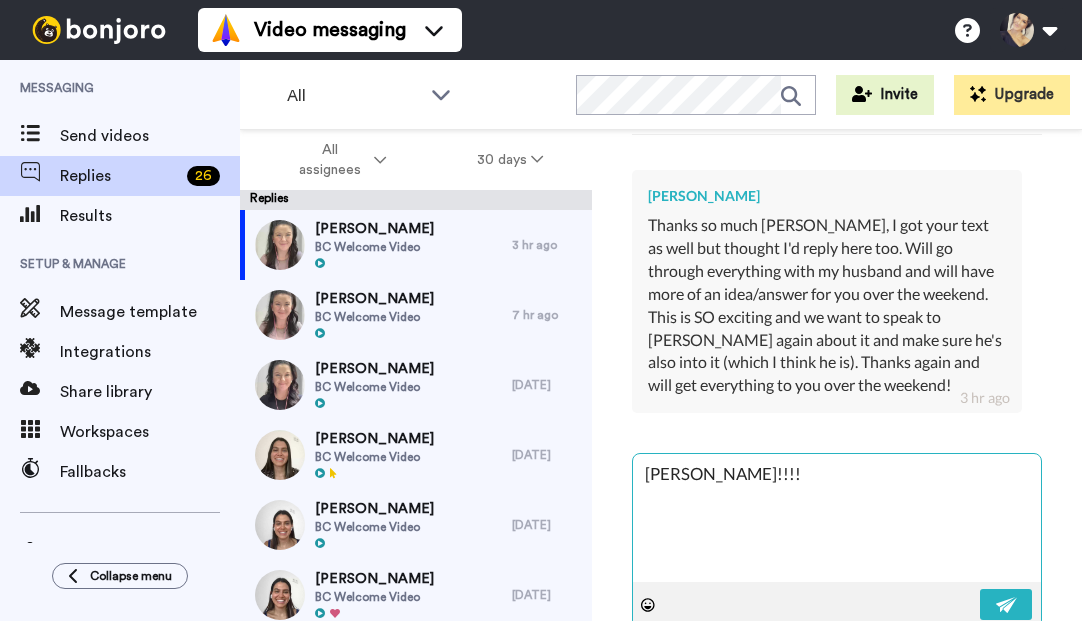 type on "x" 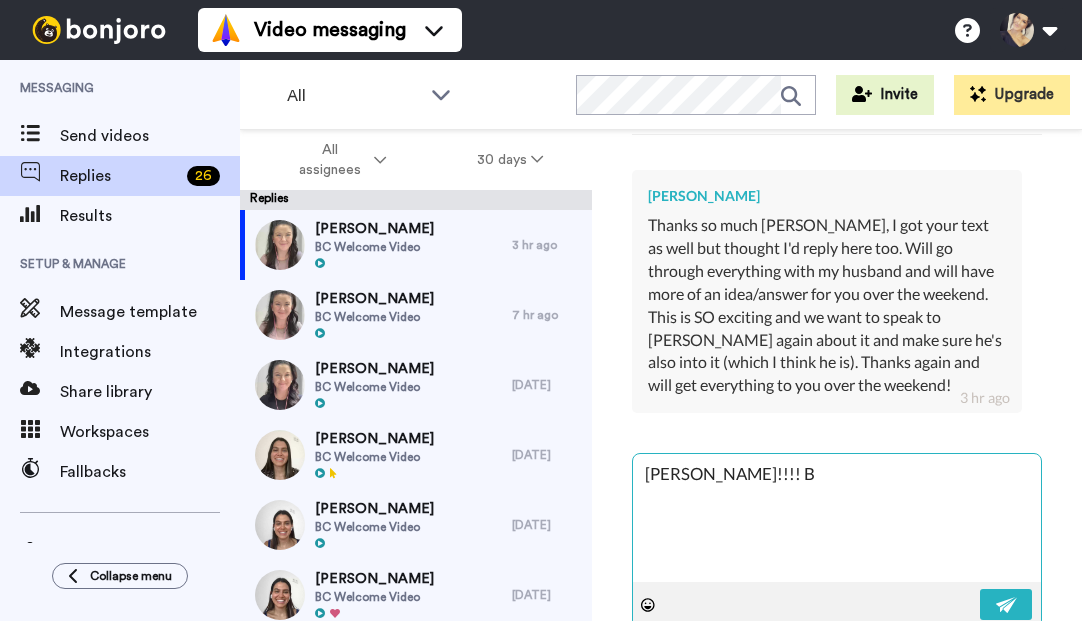 type on "[PERSON_NAME]!!!! Br" 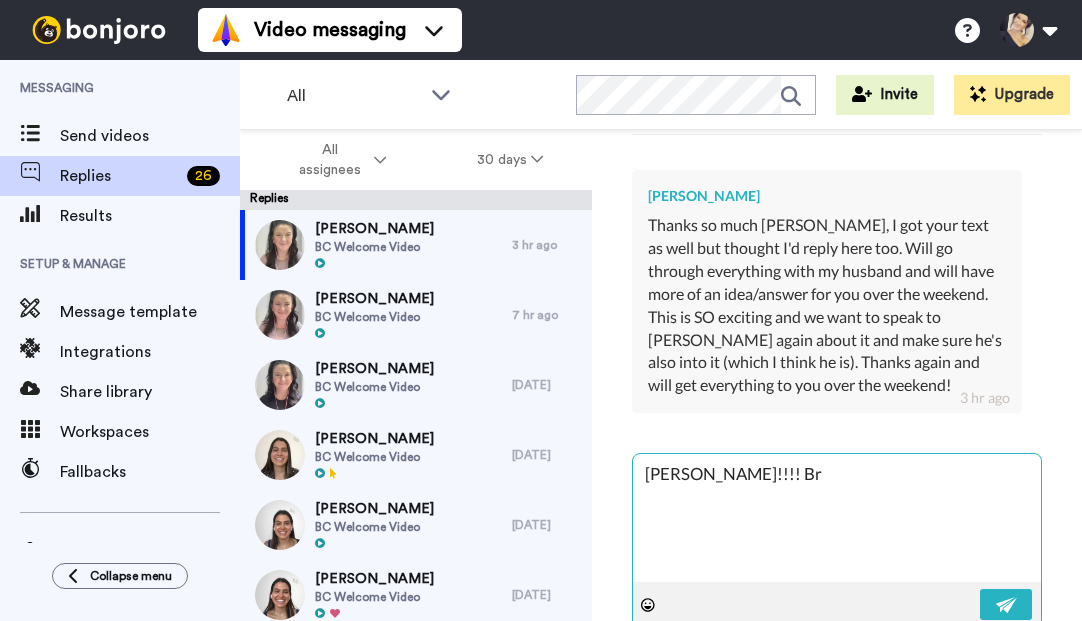 type on "x" 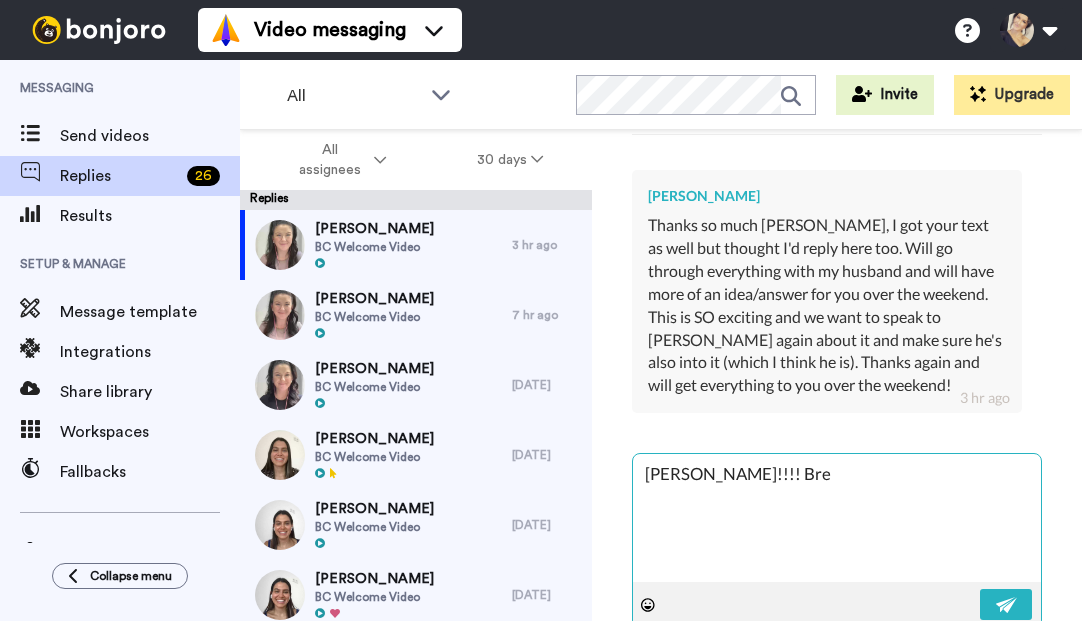 type on "x" 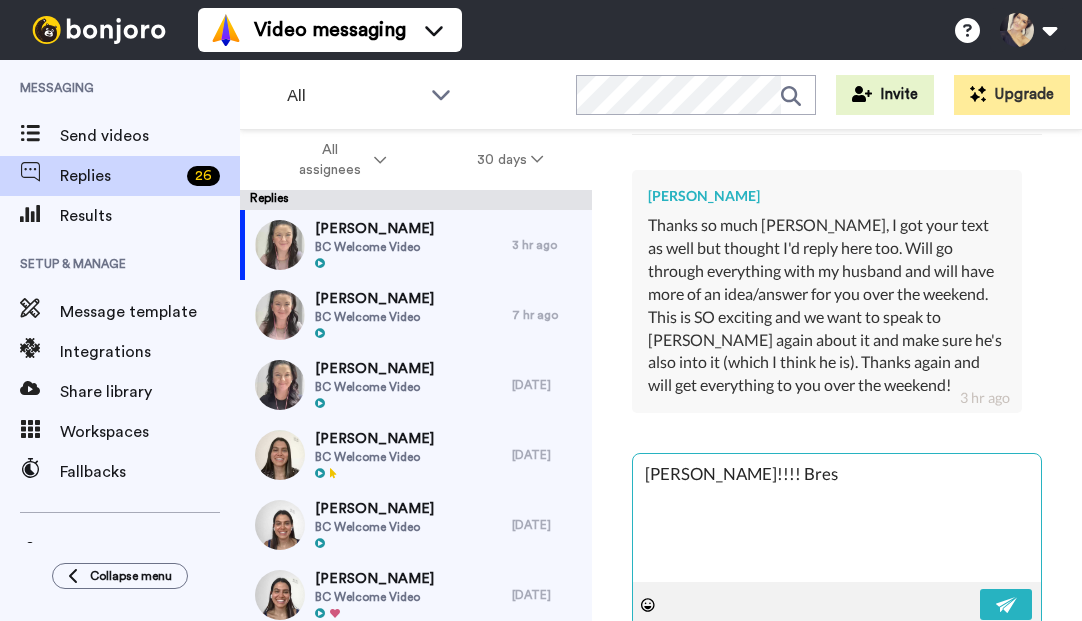 type on "[PERSON_NAME]!!!! [GEOGRAPHIC_DATA]" 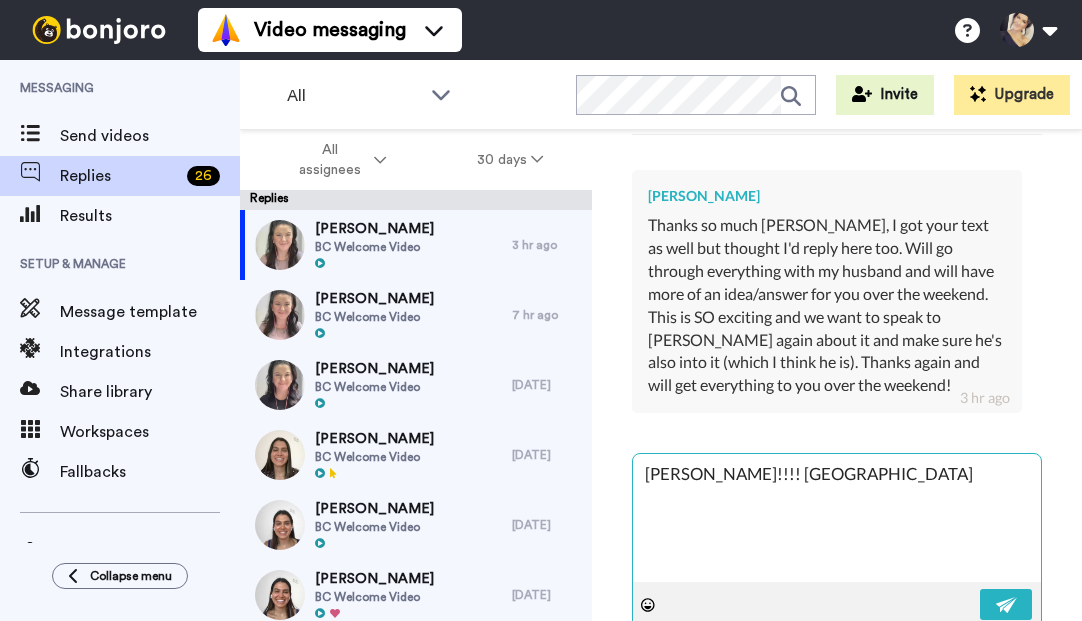 type on "x" 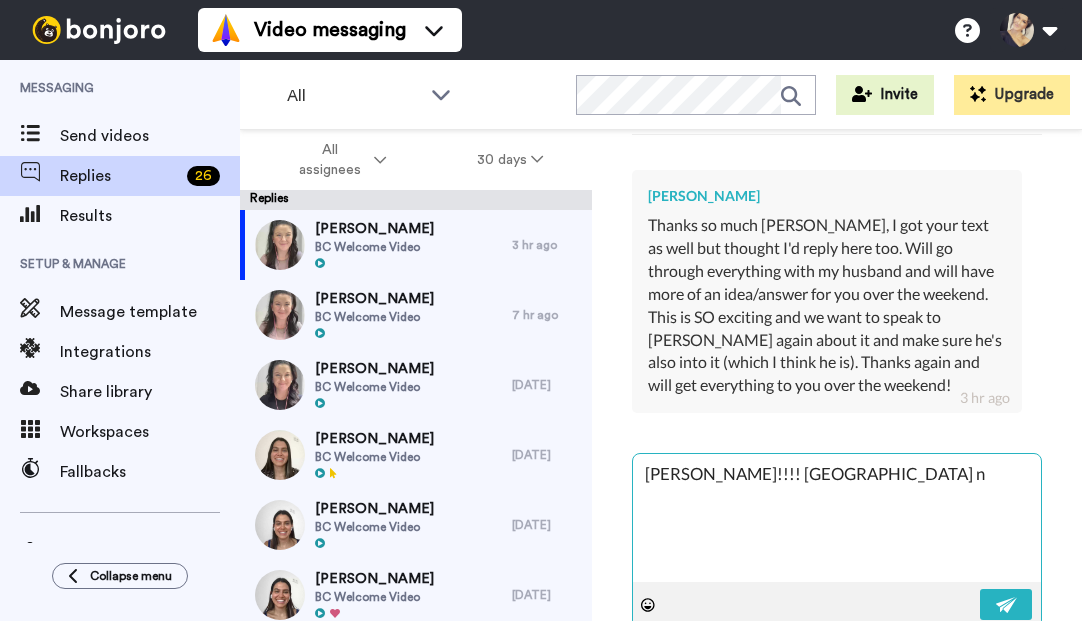 type on "x" 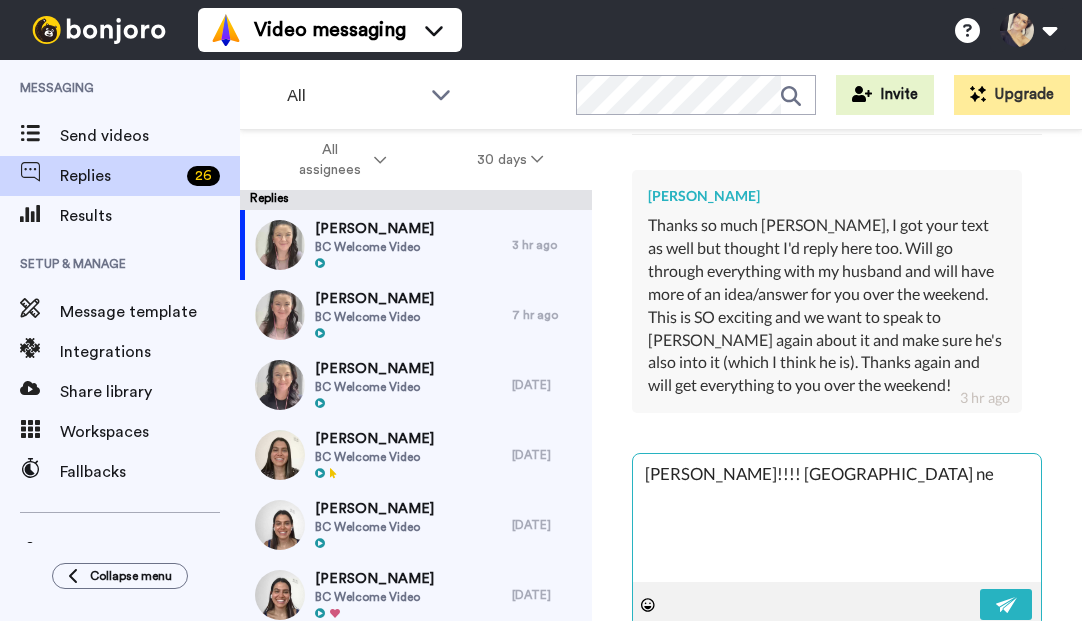 type on "x" 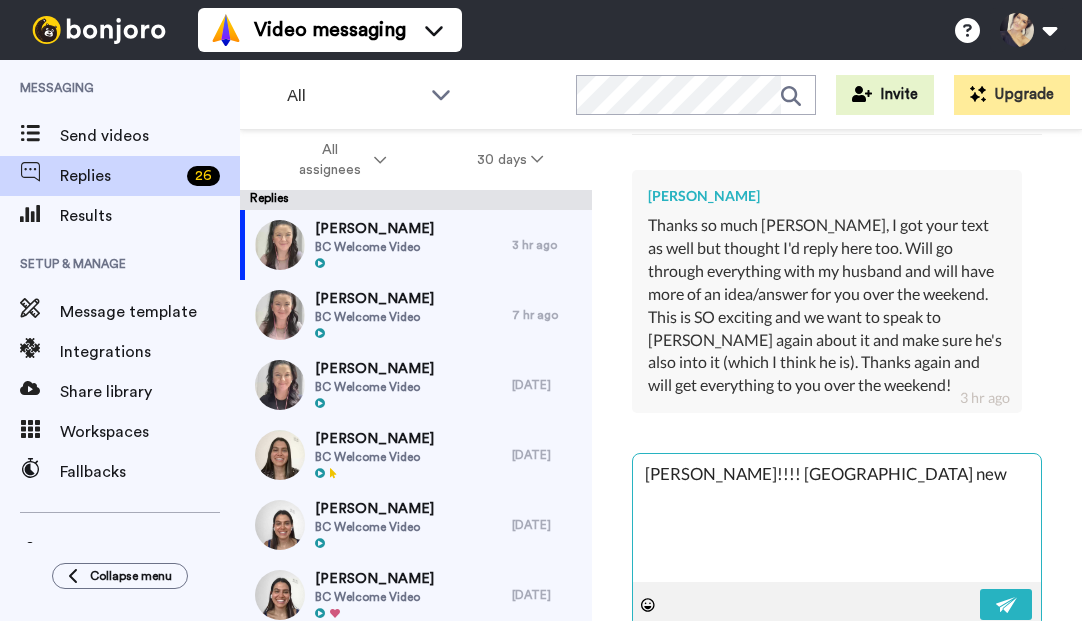 type on "x" 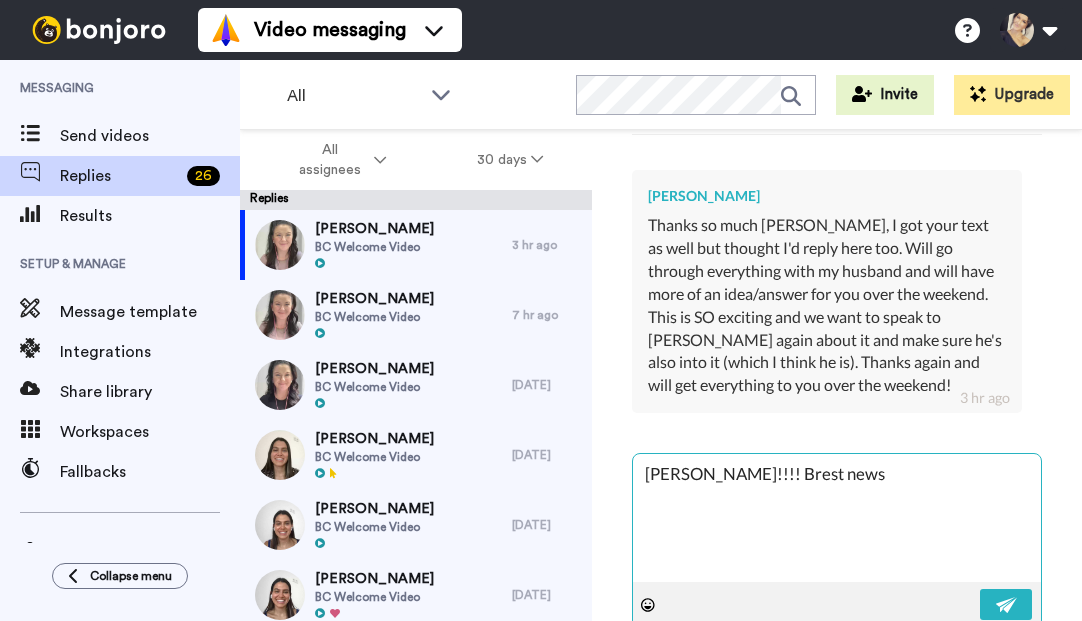 type on "x" 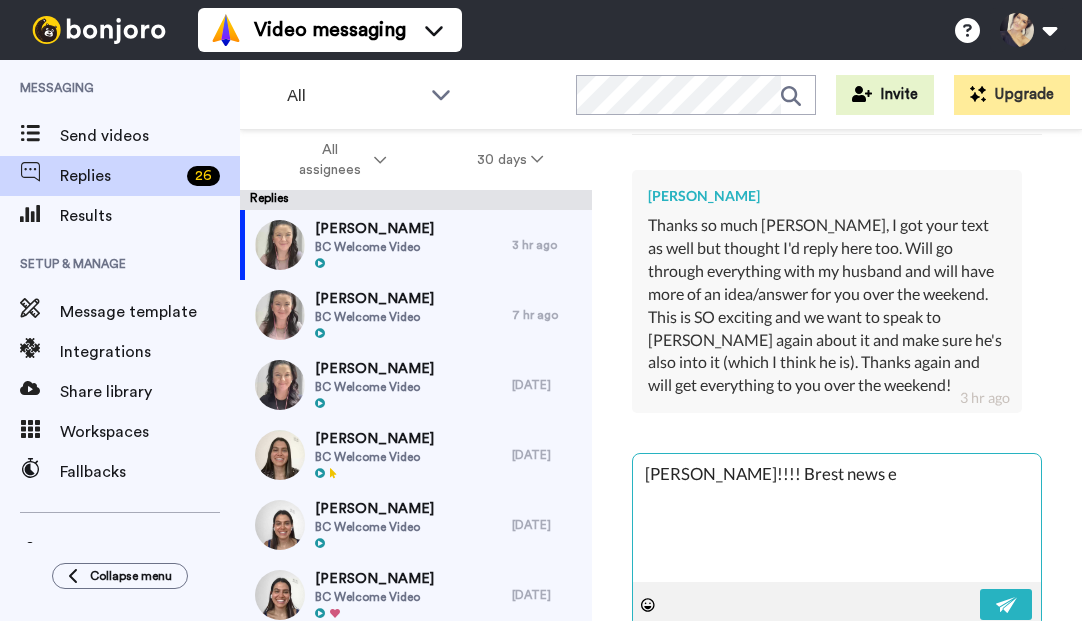 type on "x" 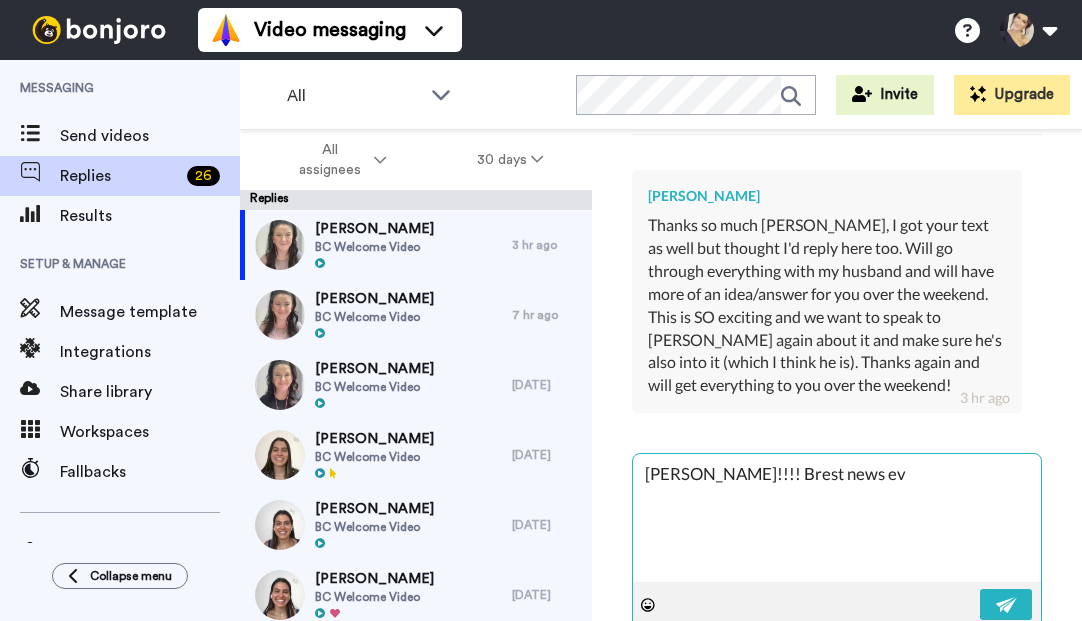 type on "x" 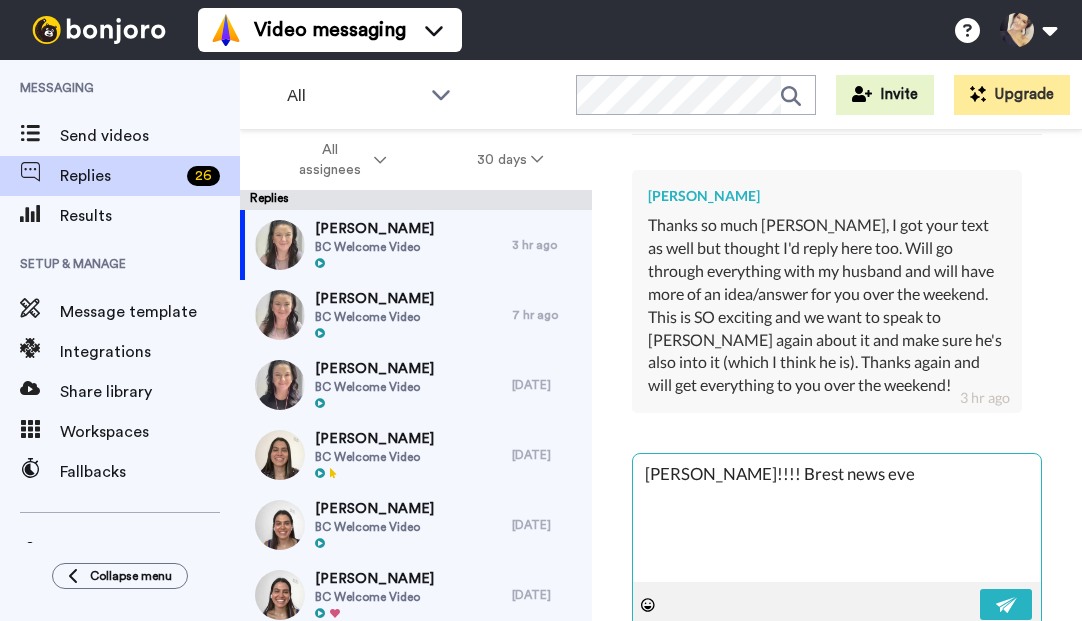 type on "x" 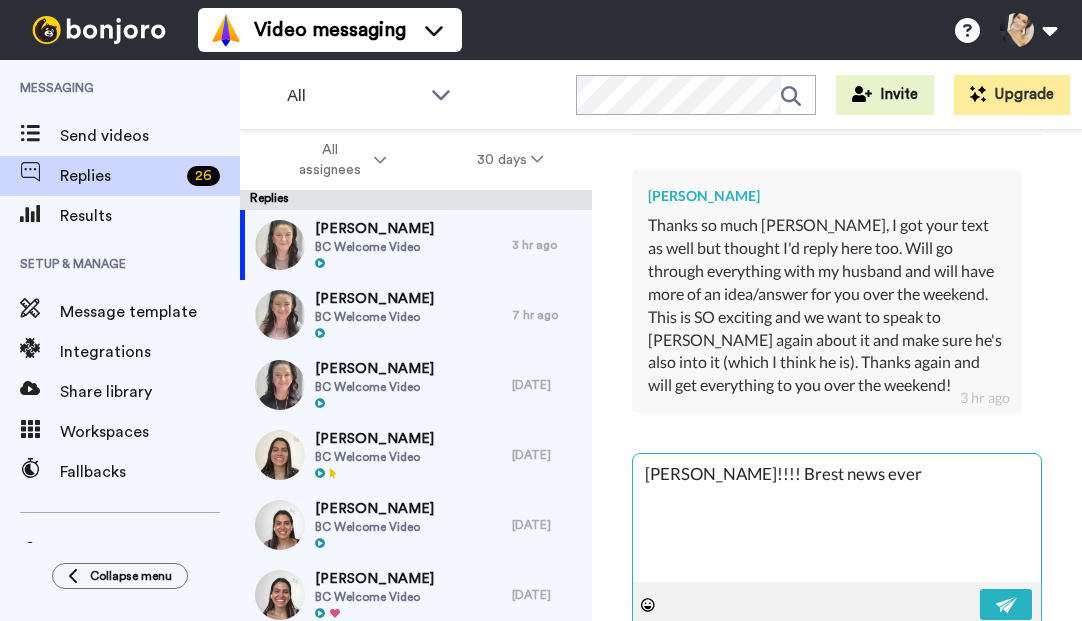 type on "x" 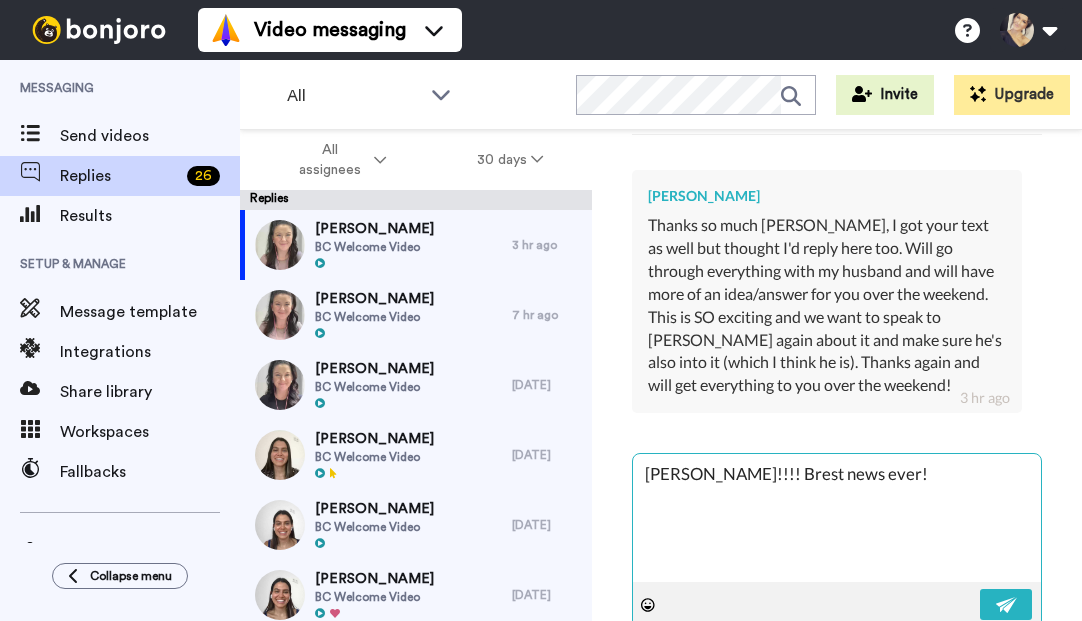 type on "x" 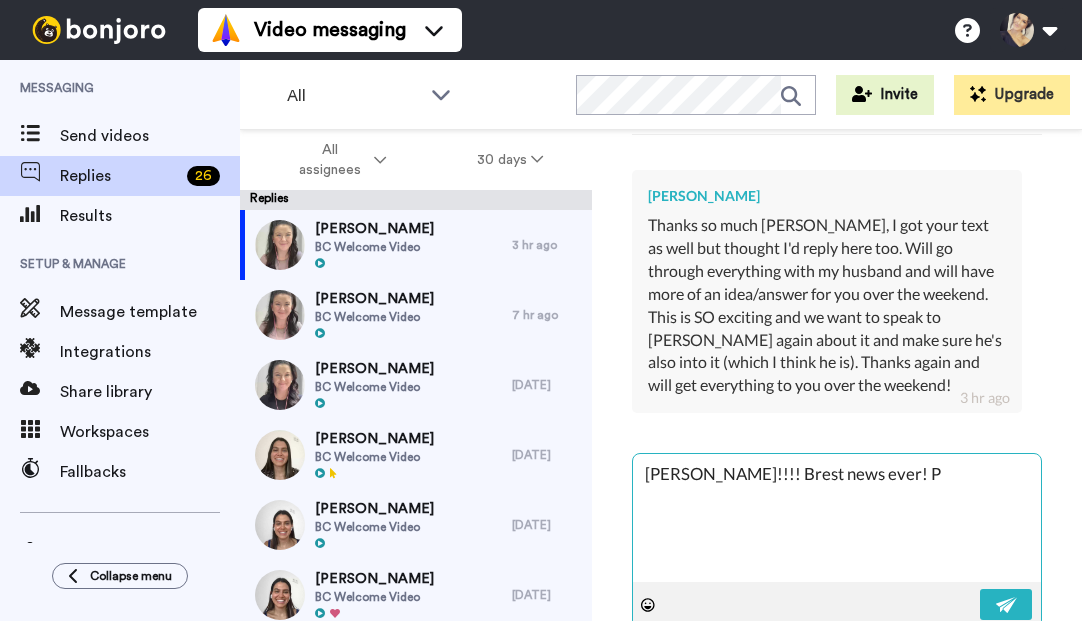type on "x" 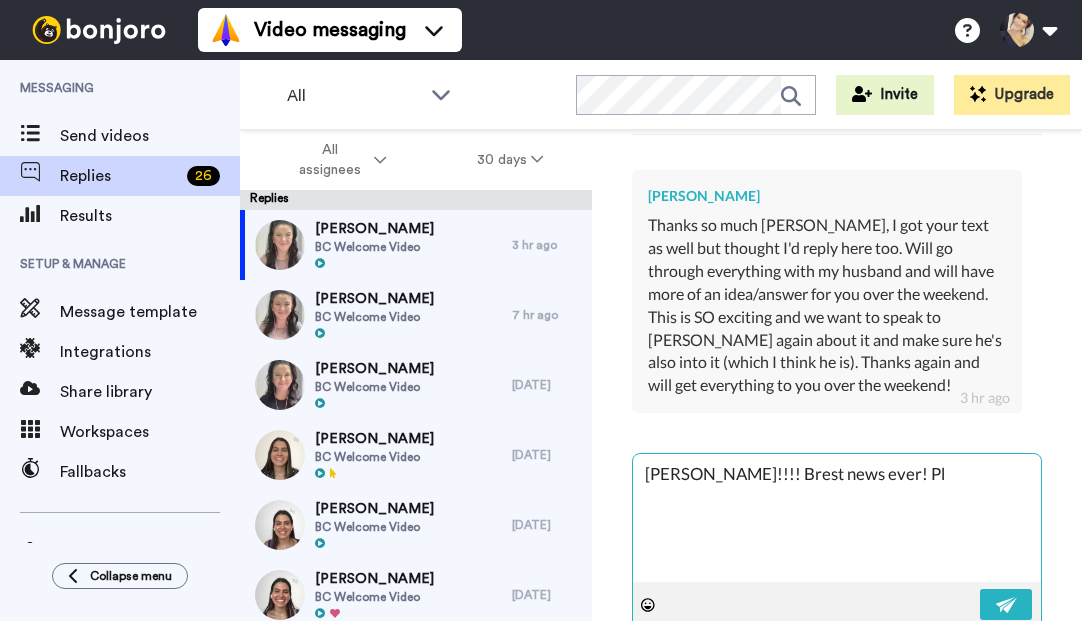 type on "x" 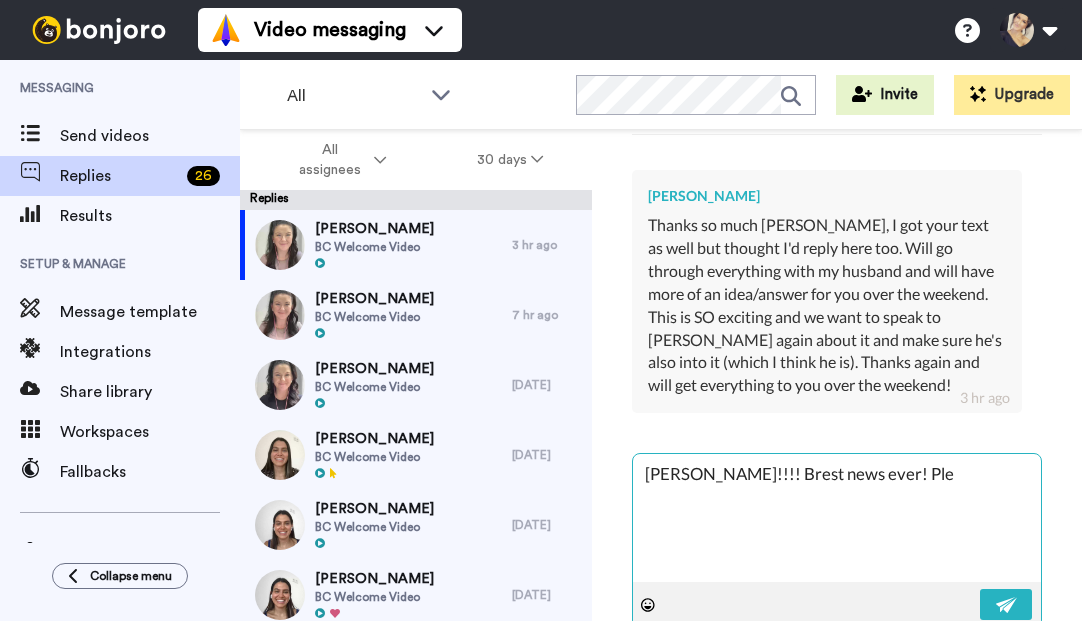 type on "x" 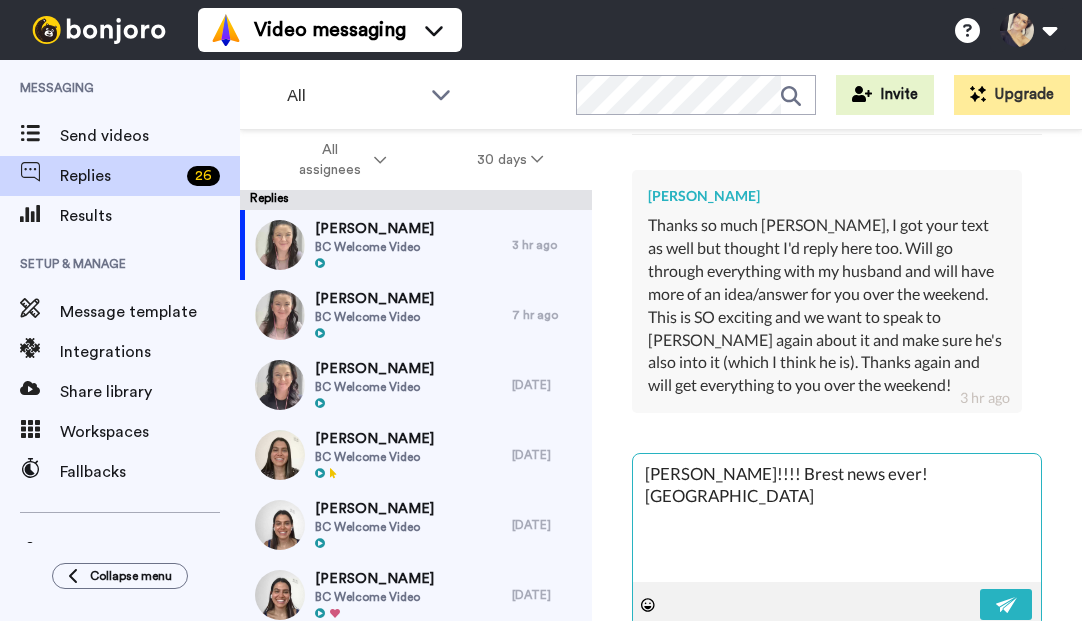 type on "x" 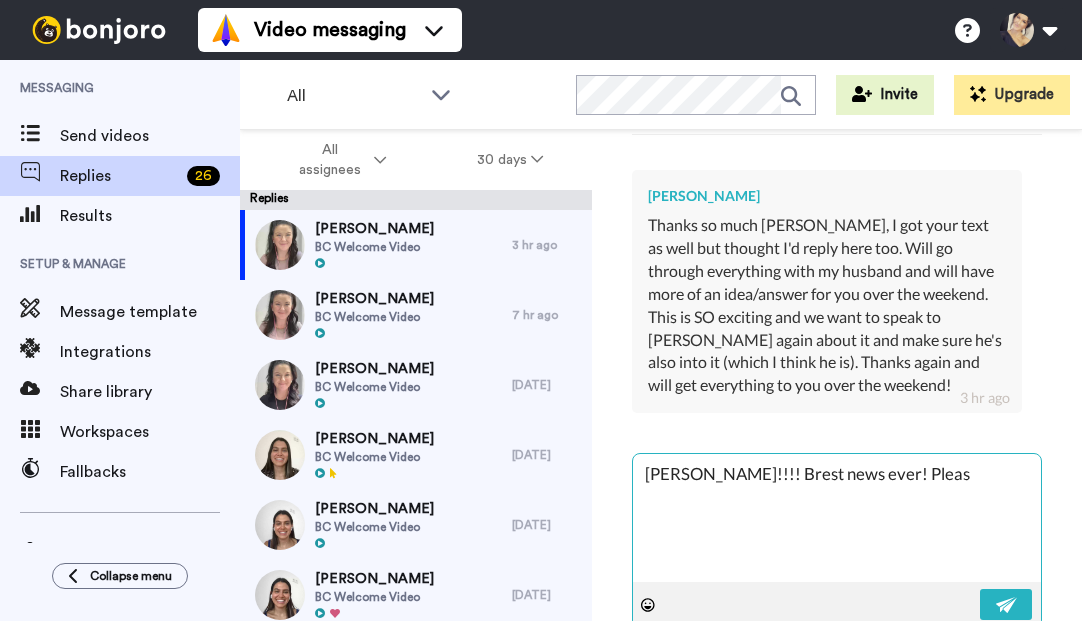 type on "x" 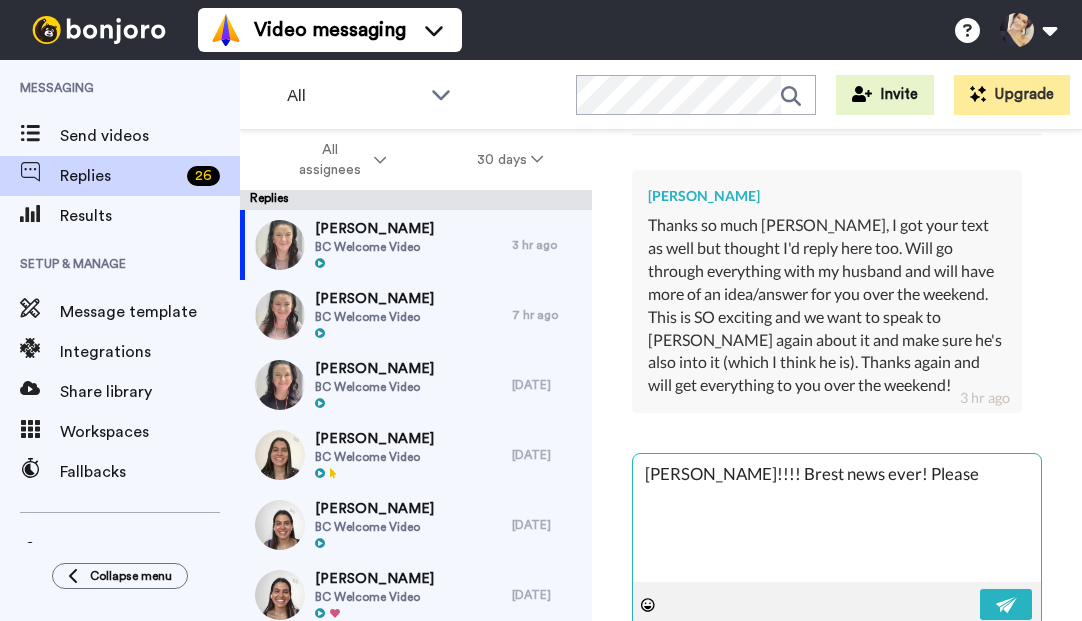 type on "x" 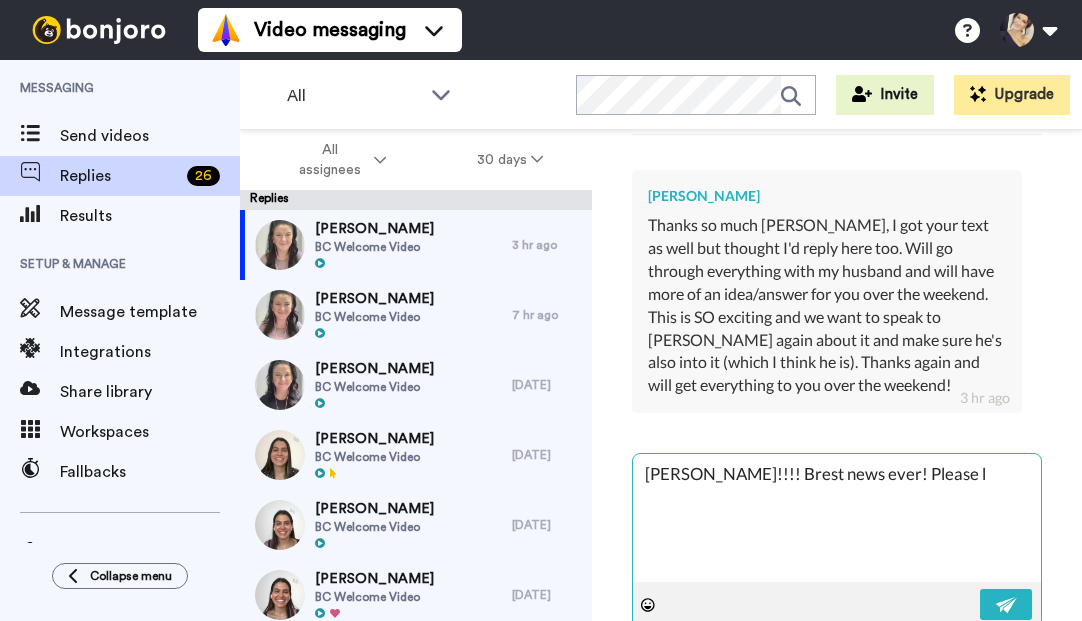 type on "[PERSON_NAME]!!!! Brest news ever! Please le" 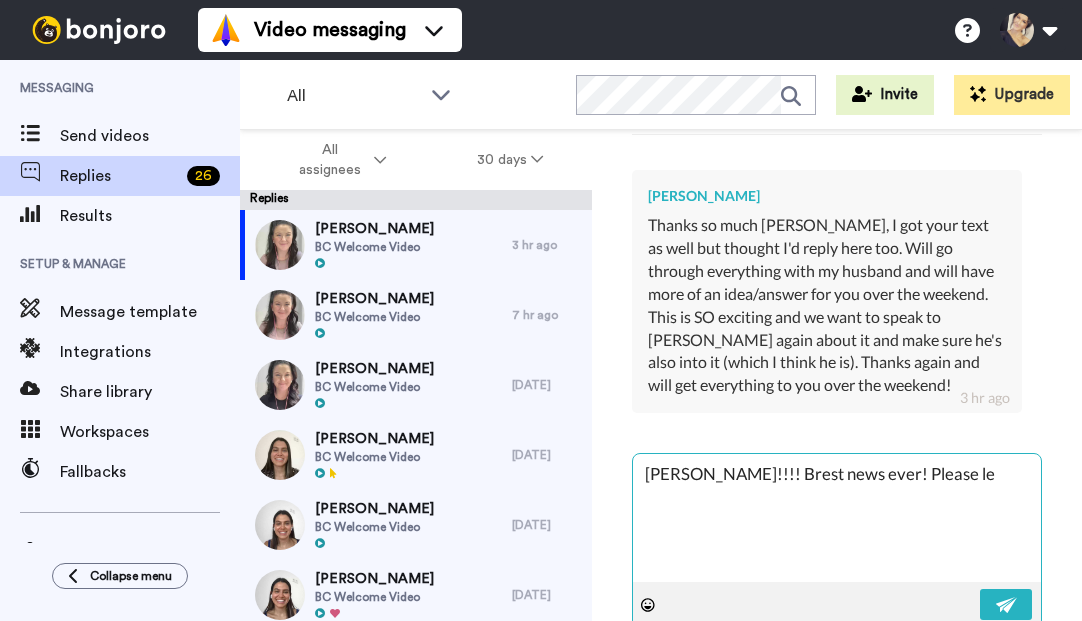 type on "x" 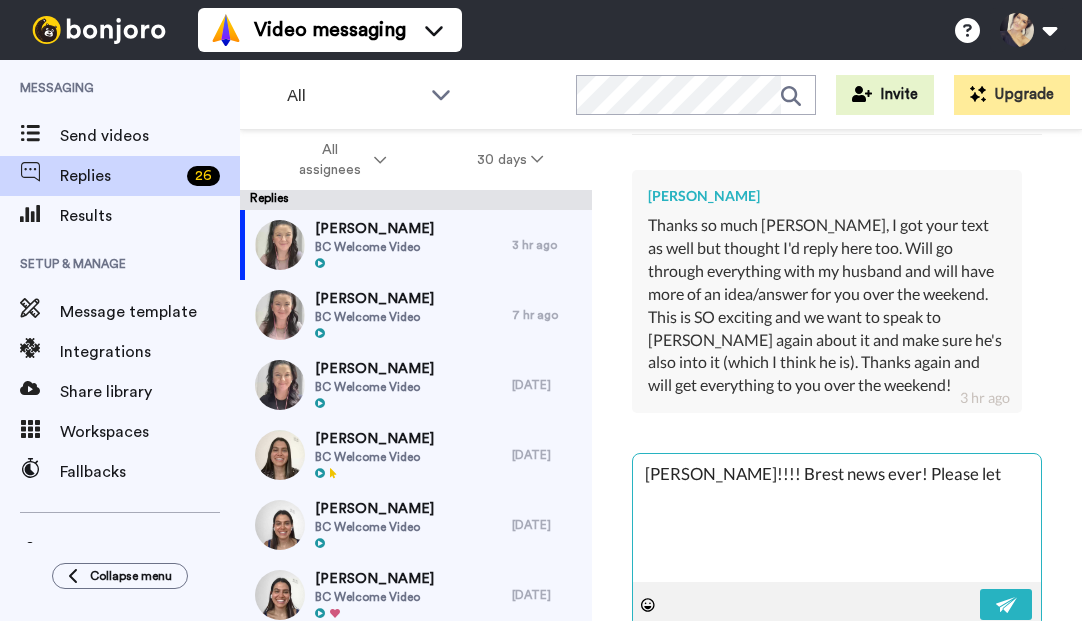 type on "x" 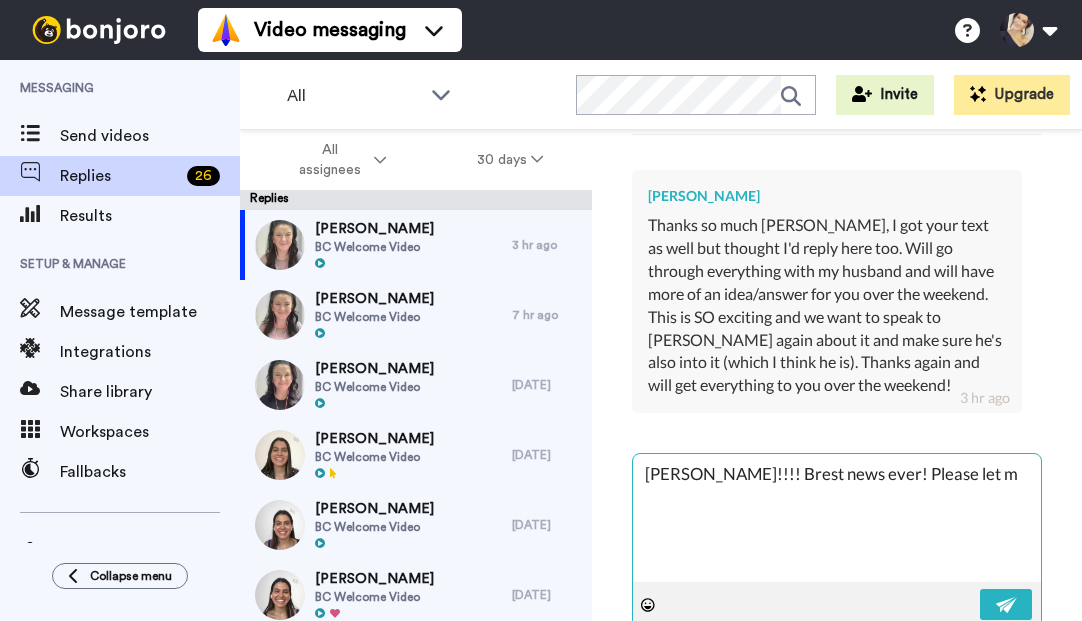 type on "x" 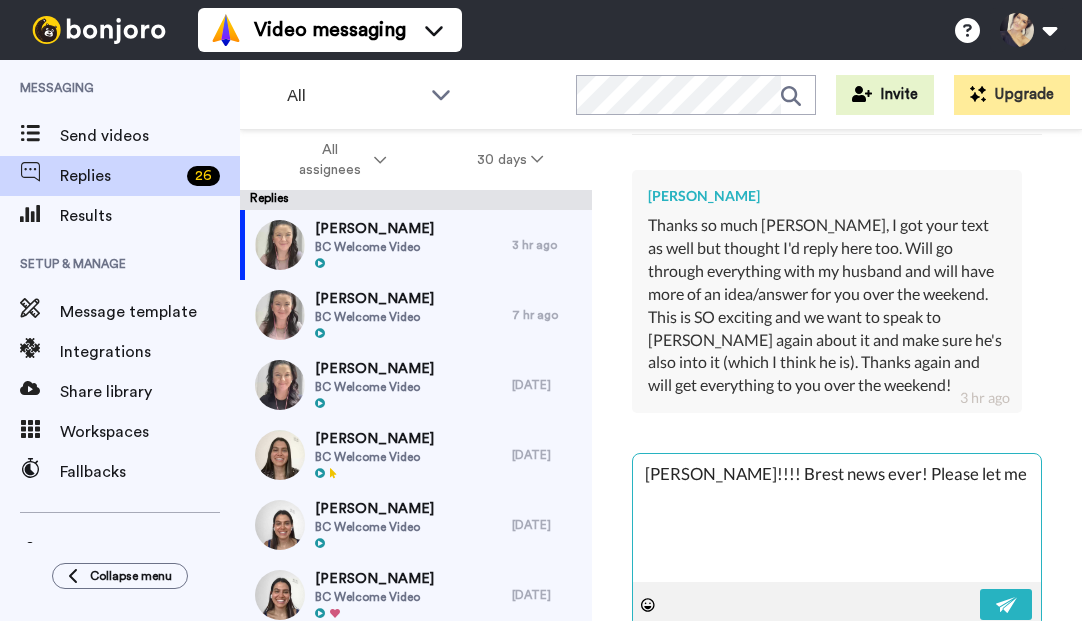 type on "x" 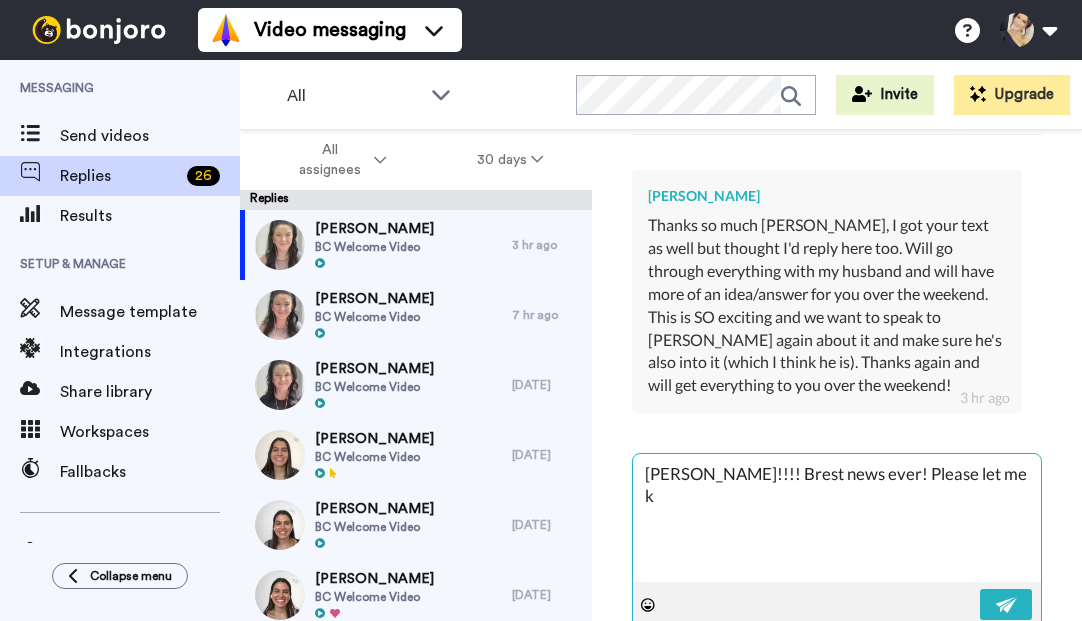 type on "x" 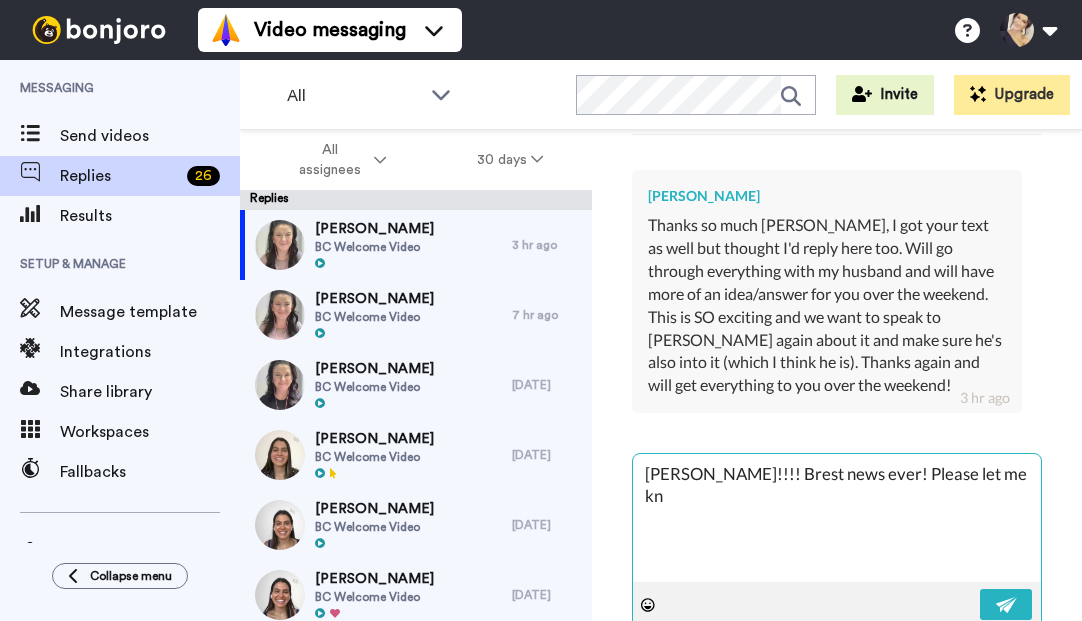 type on "x" 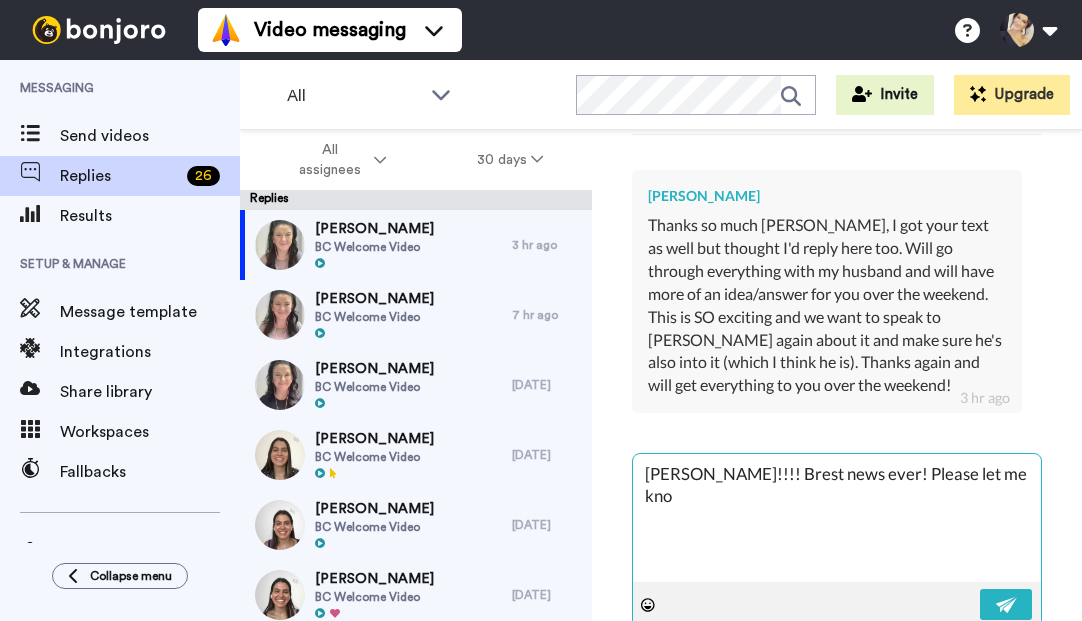 type on "x" 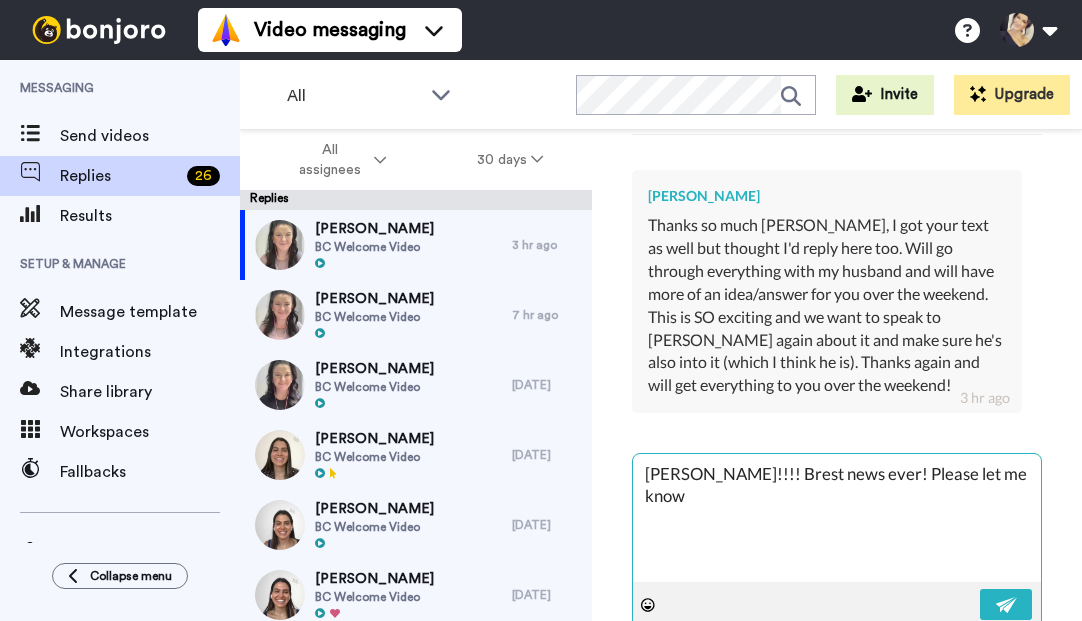 type on "[PERSON_NAME]!!!! Brest news ever! Please let me know" 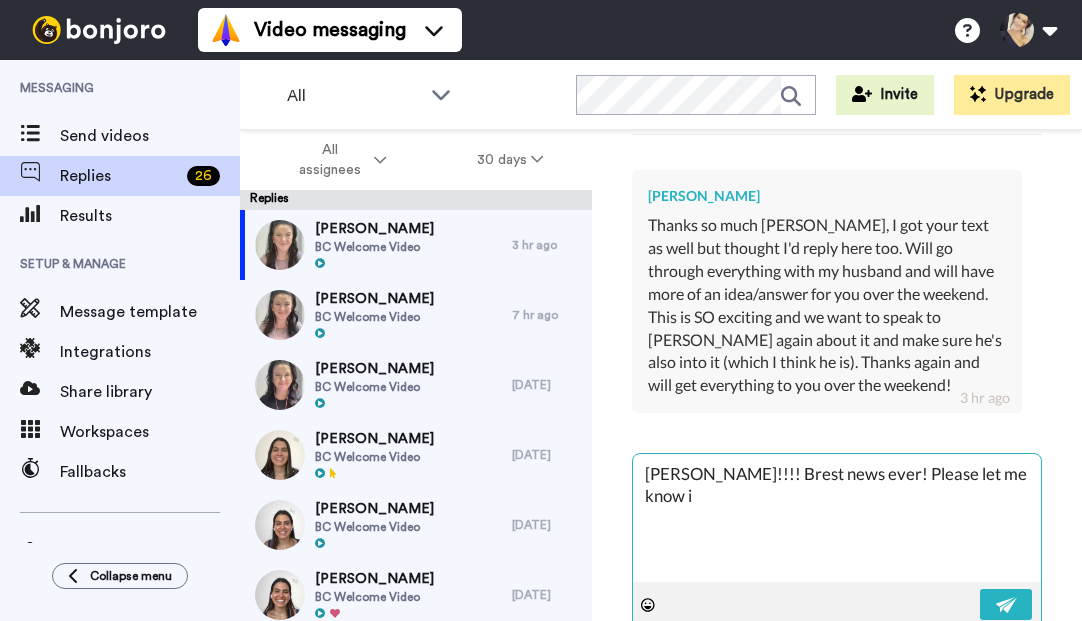 type on "x" 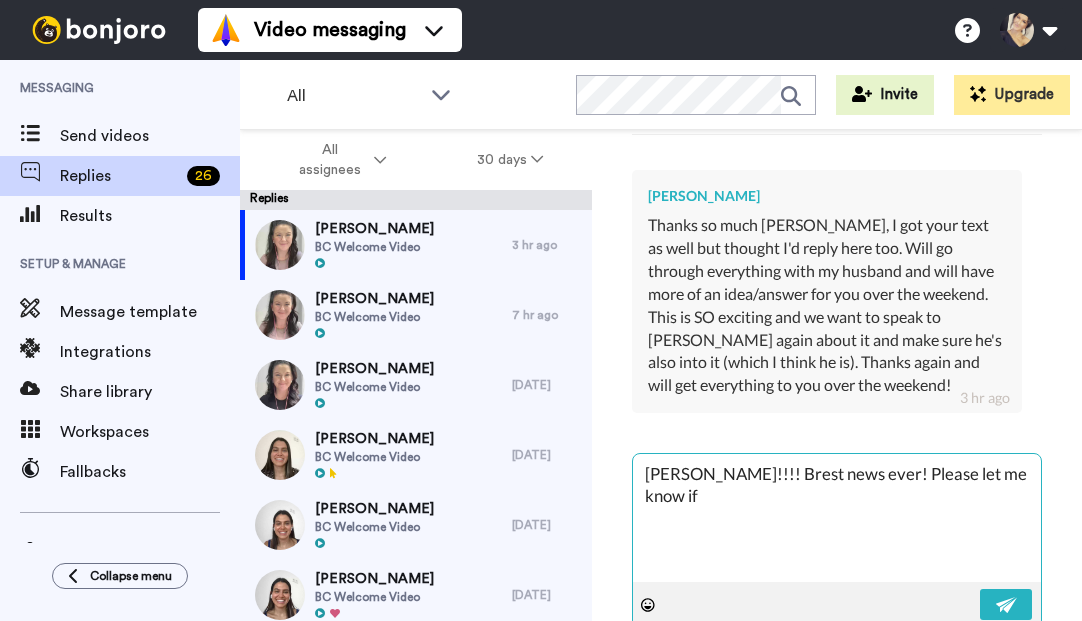 type on "x" 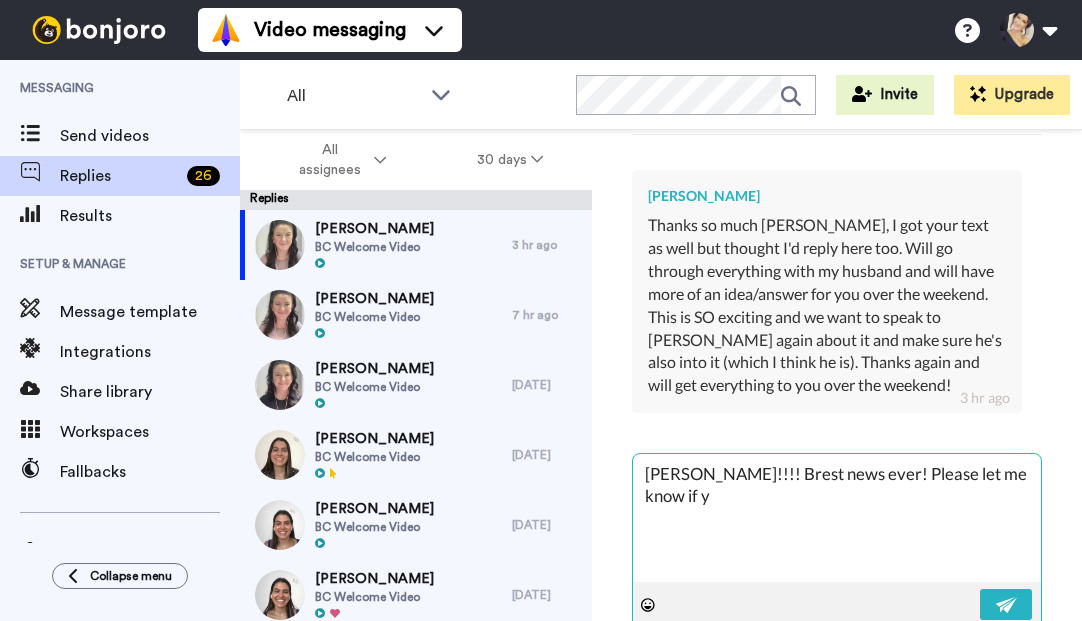 type on "x" 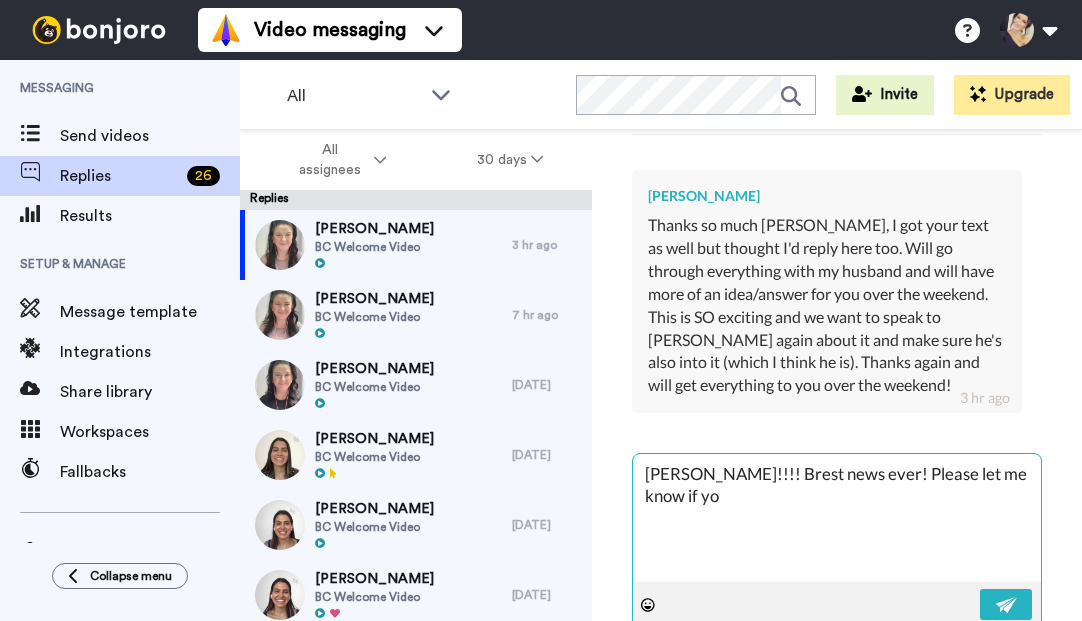 type on "x" 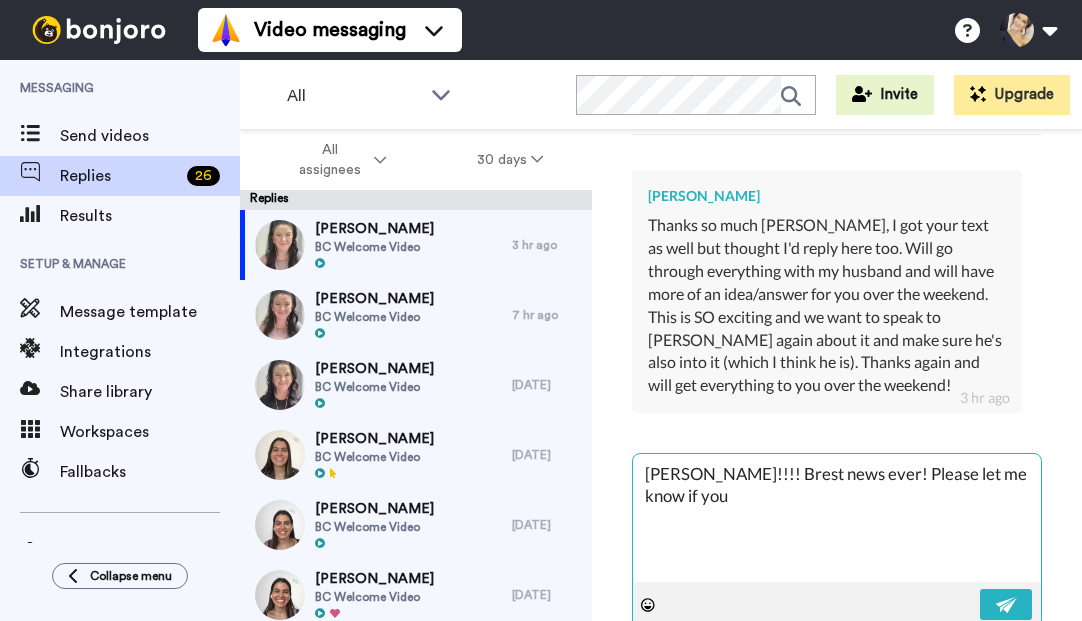 type on "x" 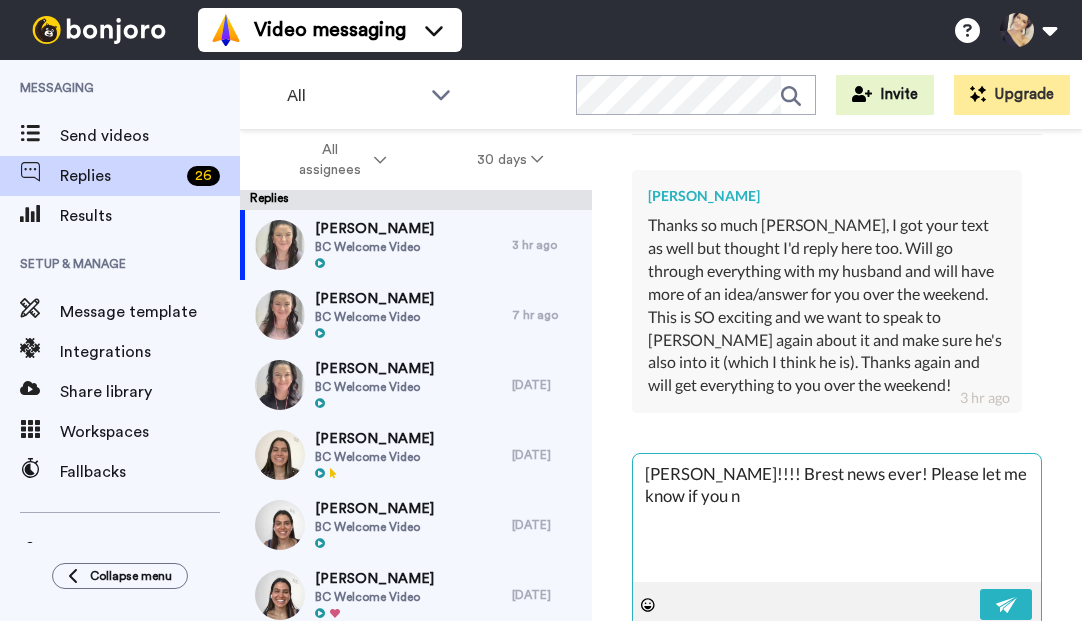 type on "x" 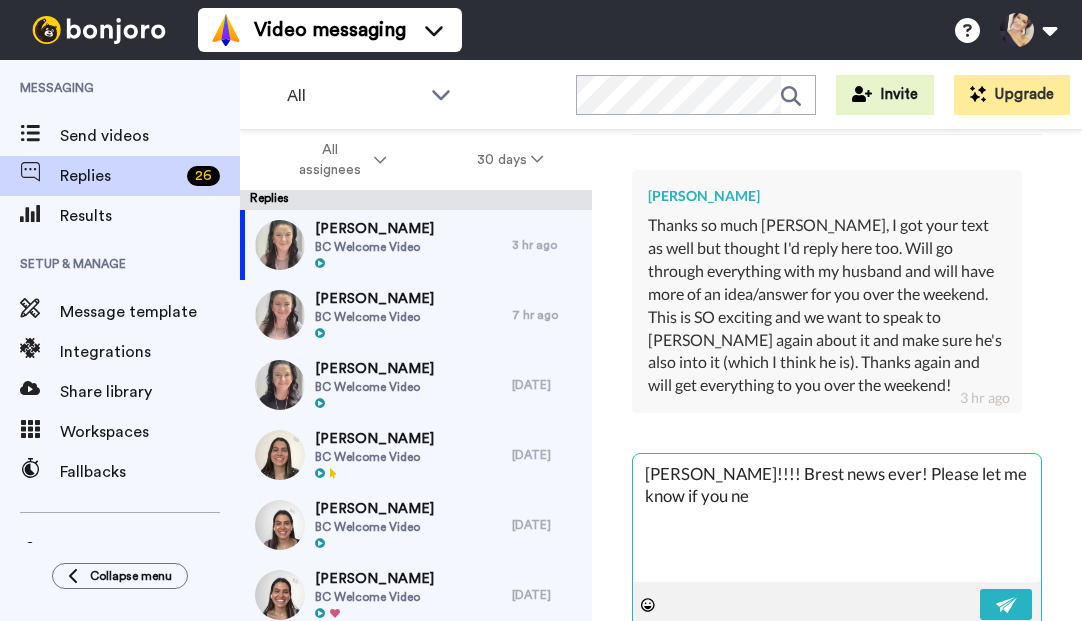 type on "x" 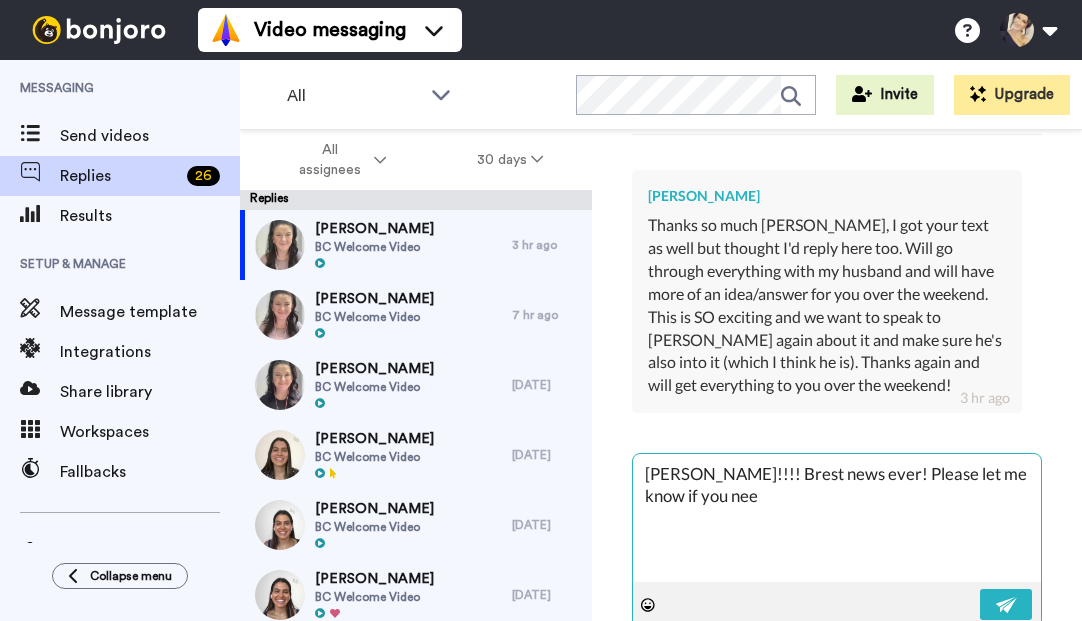 type on "x" 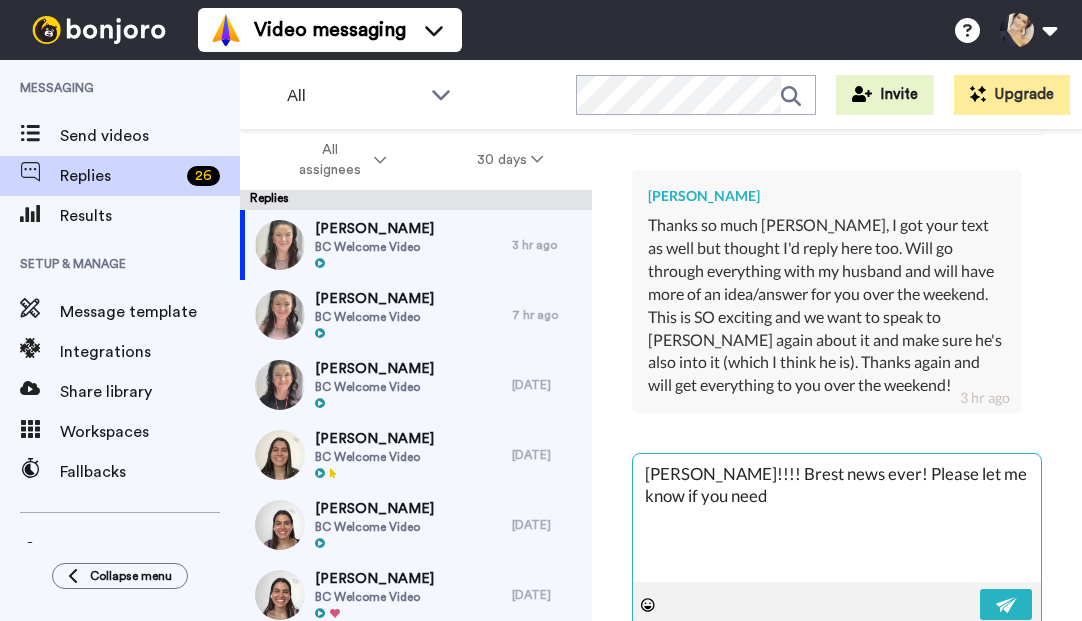 type on "x" 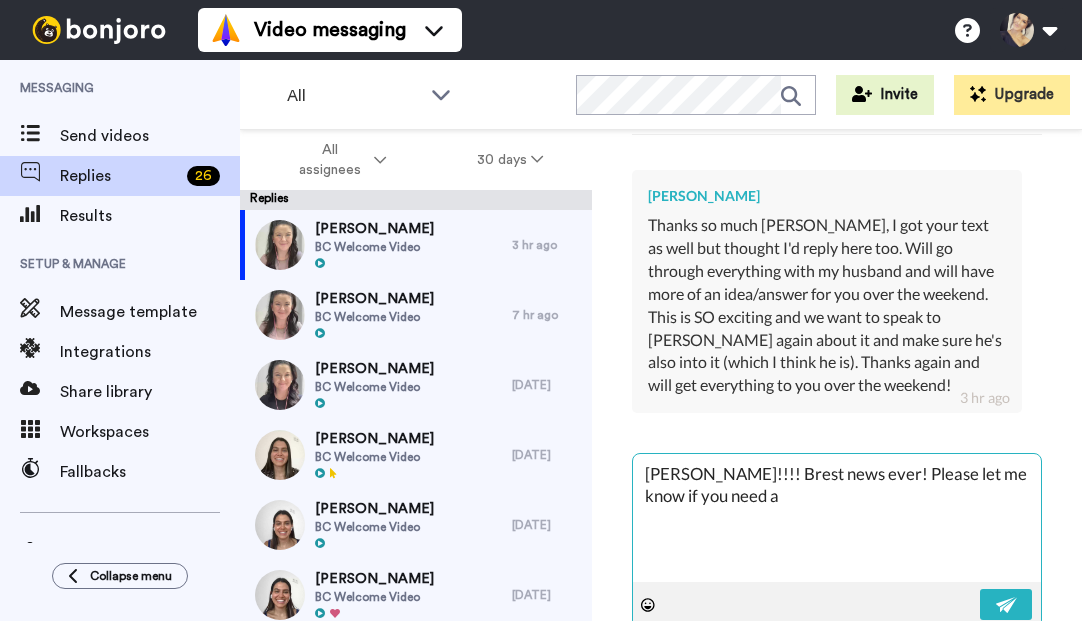 type on "x" 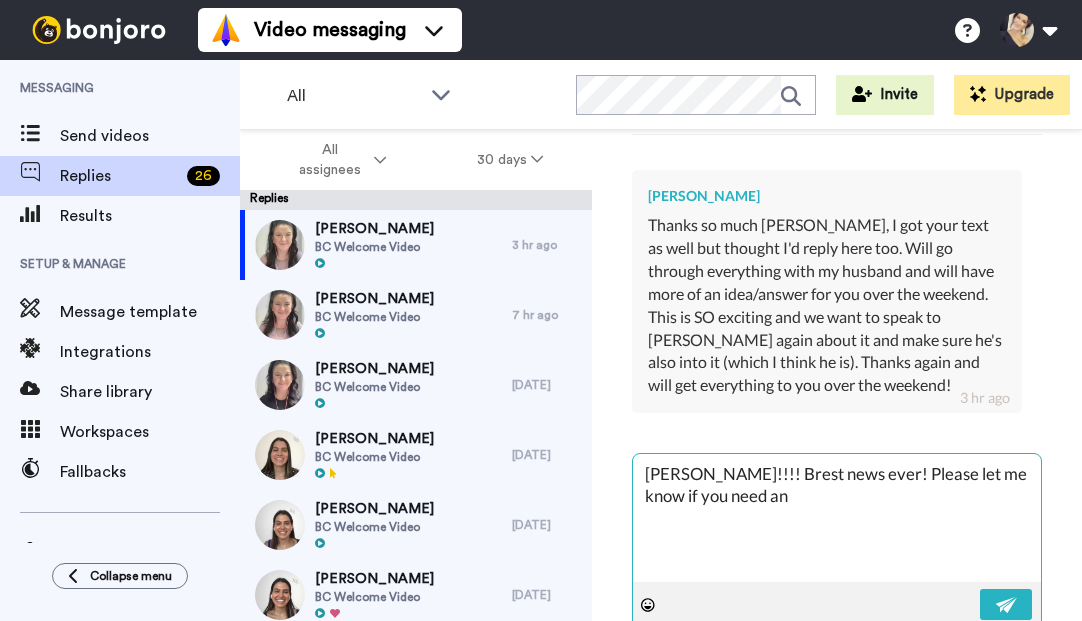 type on "x" 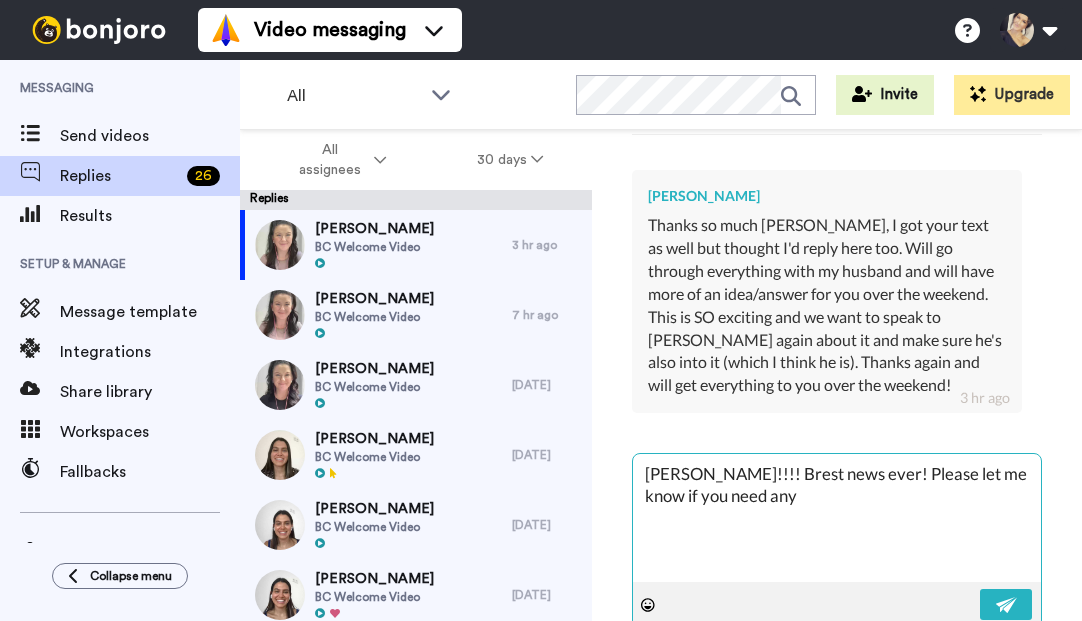 type on "[PERSON_NAME]!!!! Brest news ever! Please let me know if you need anyt" 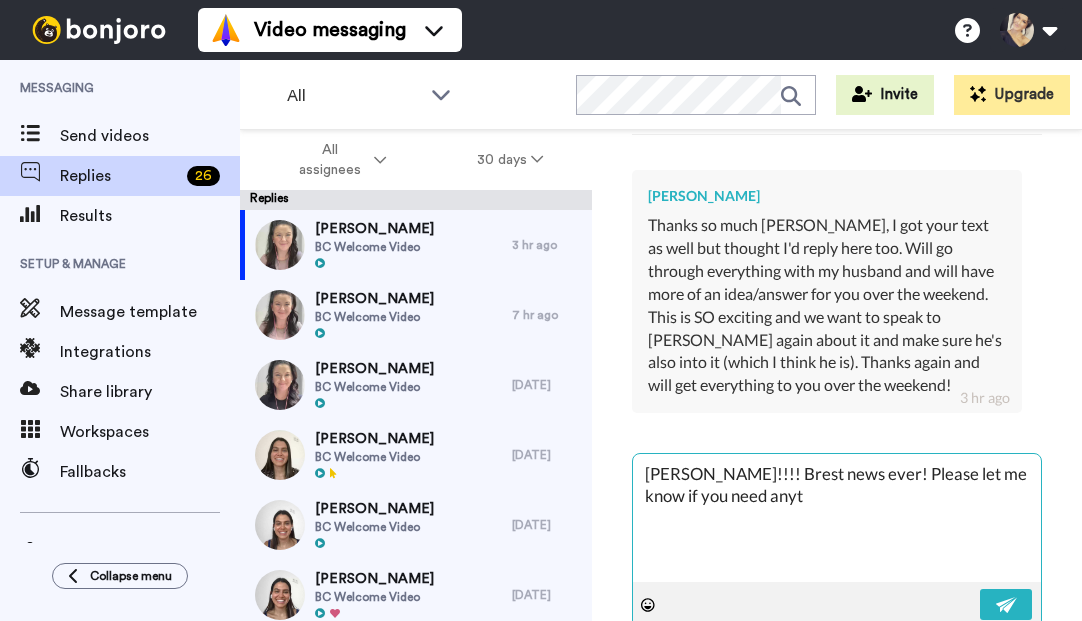type on "x" 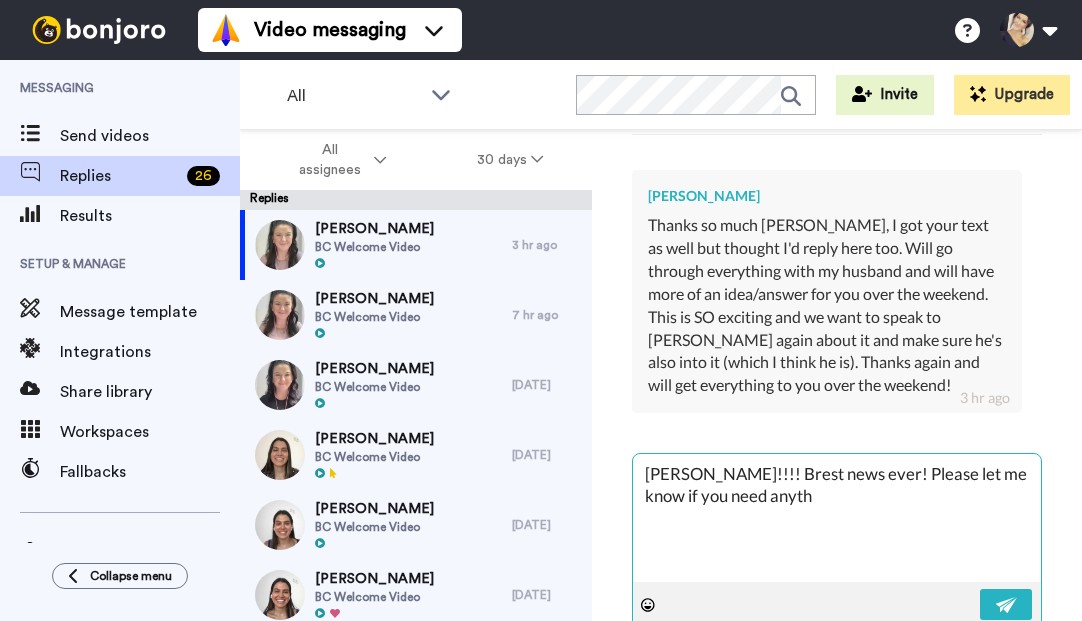 type on "x" 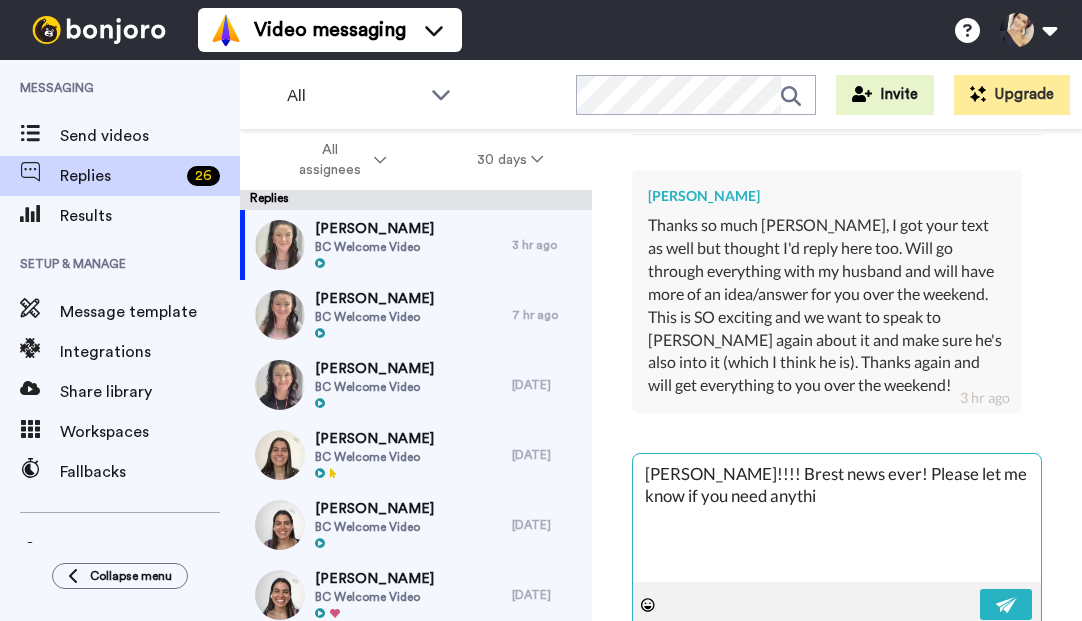 type on "x" 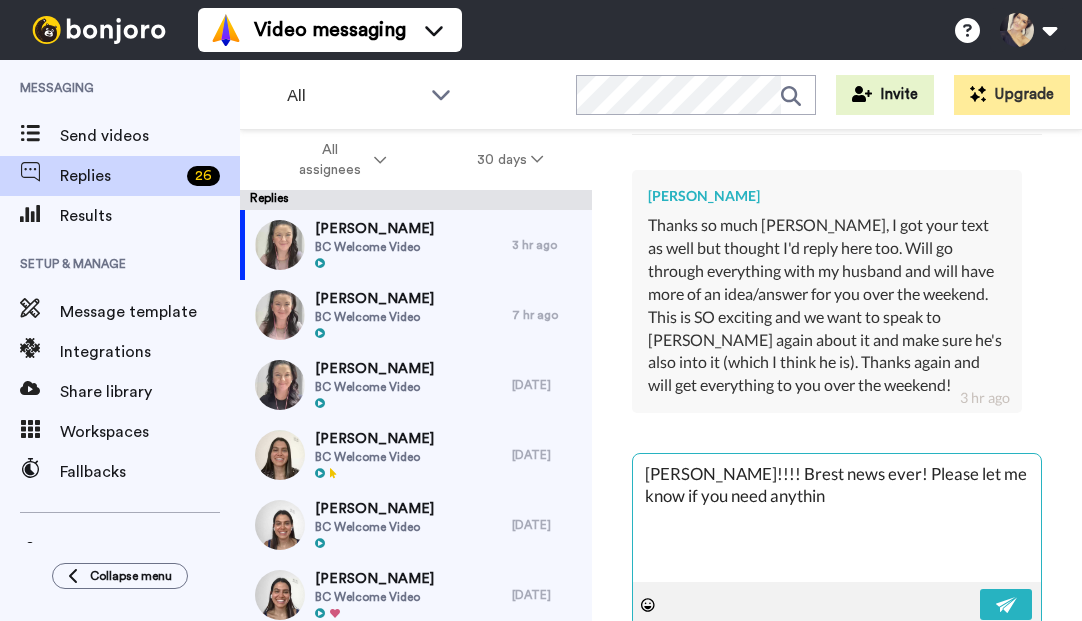 type on "[PERSON_NAME]!!!! Brest news ever! Please let me know if you need anything" 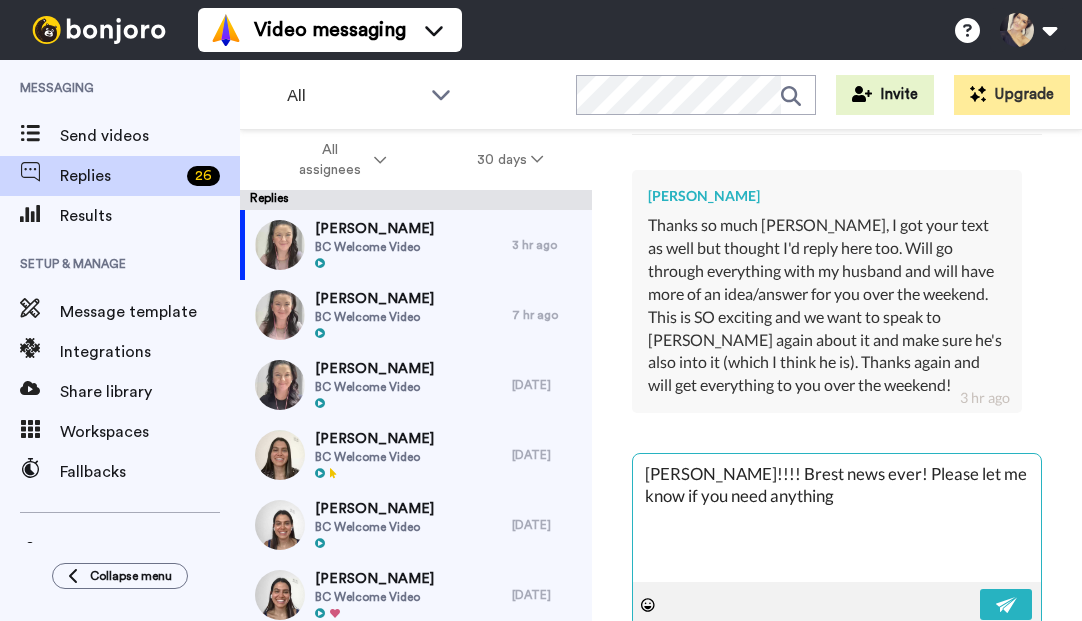 type on "x" 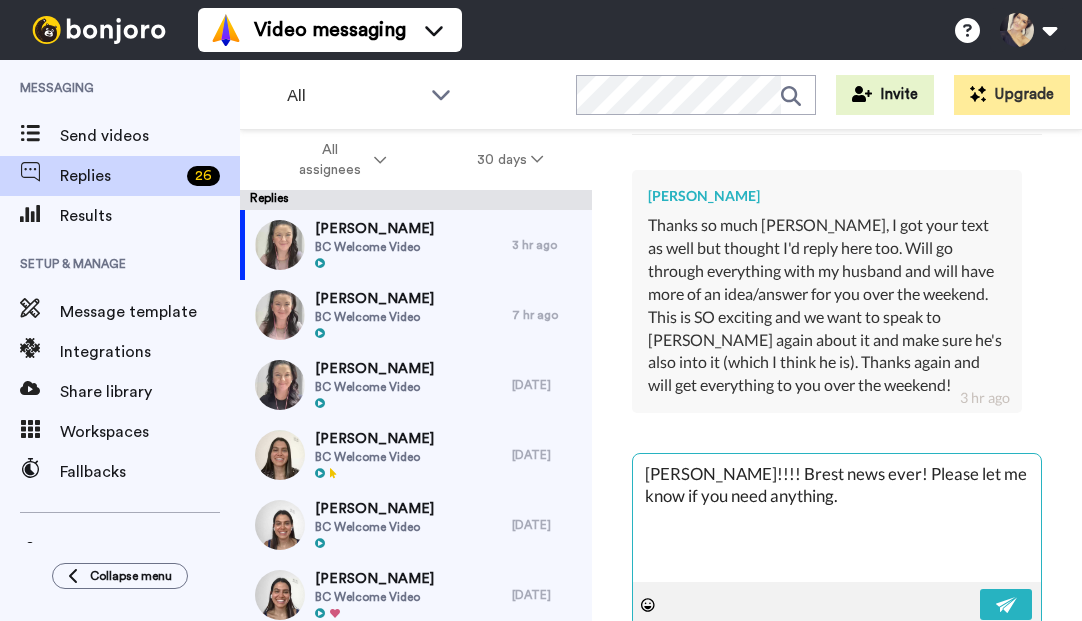 type on "x" 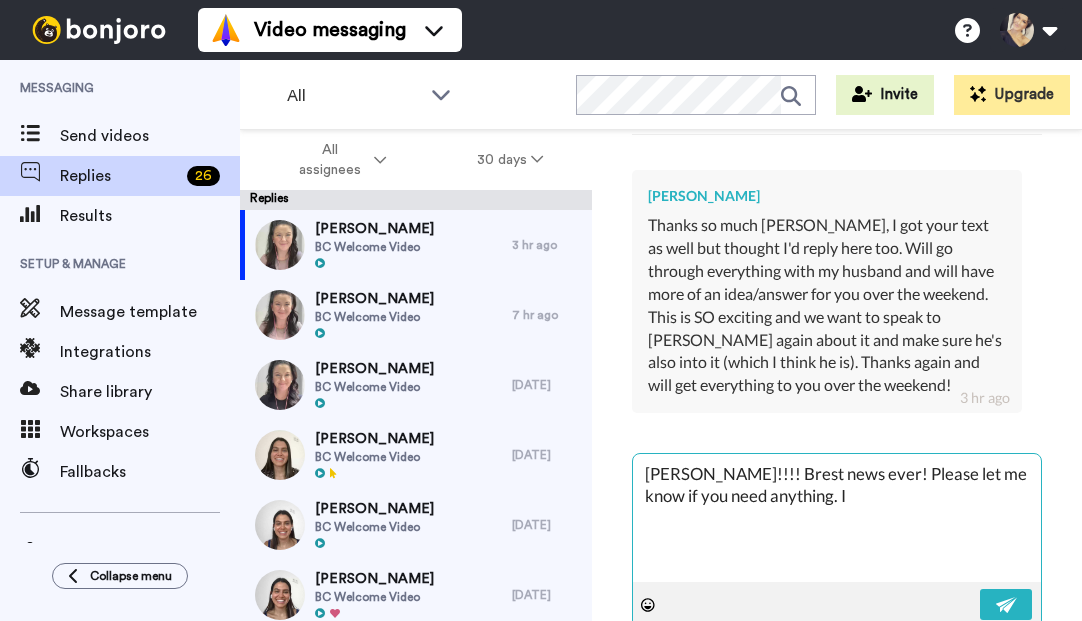 type on "x" 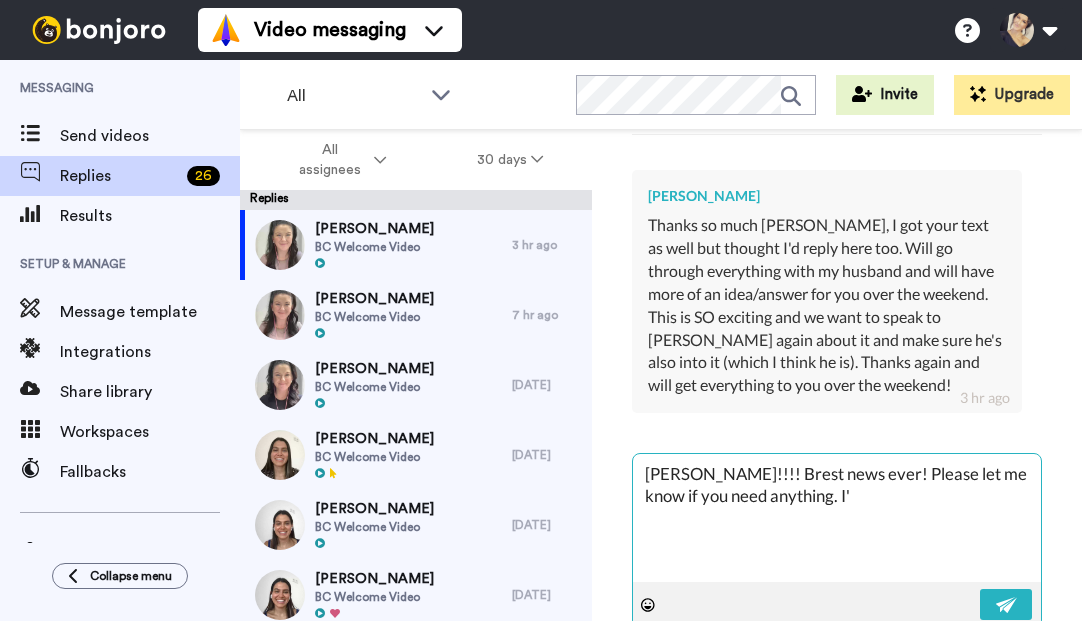 type on "x" 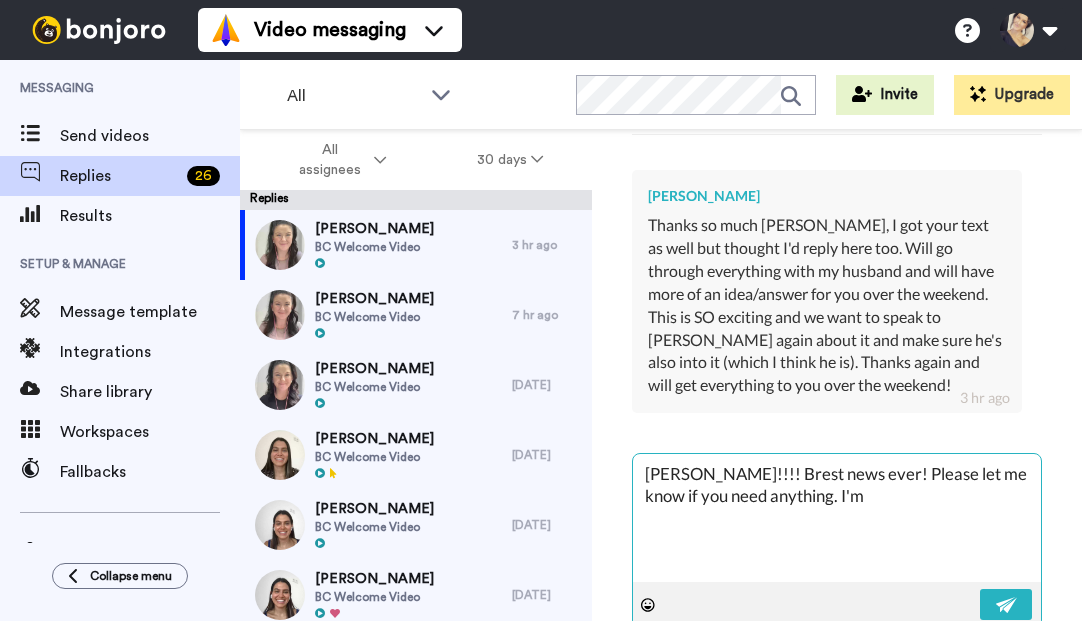 type on "x" 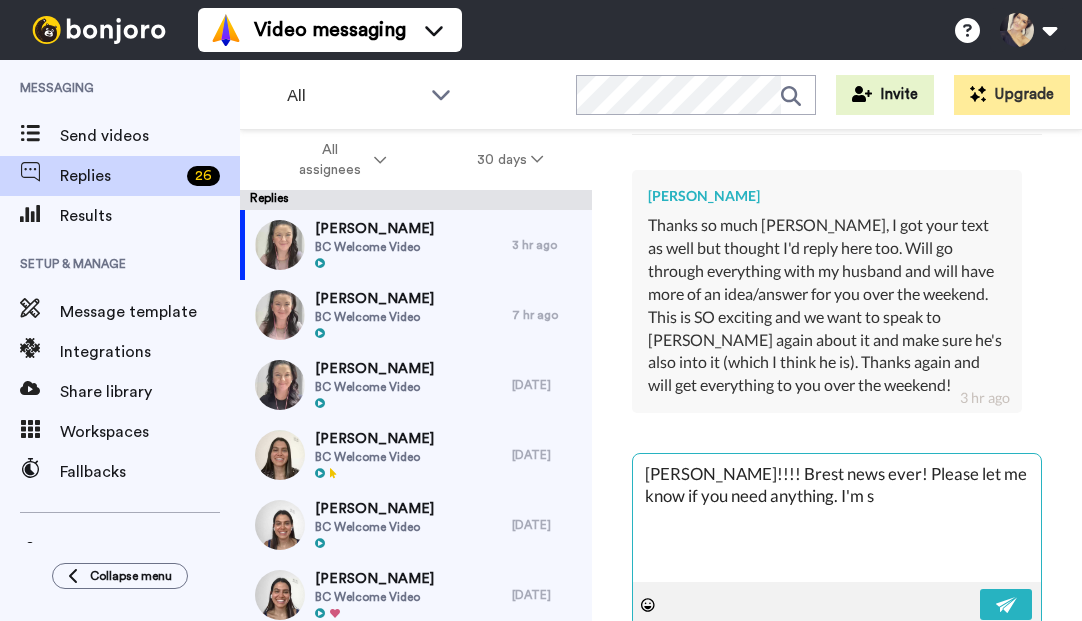 type on "x" 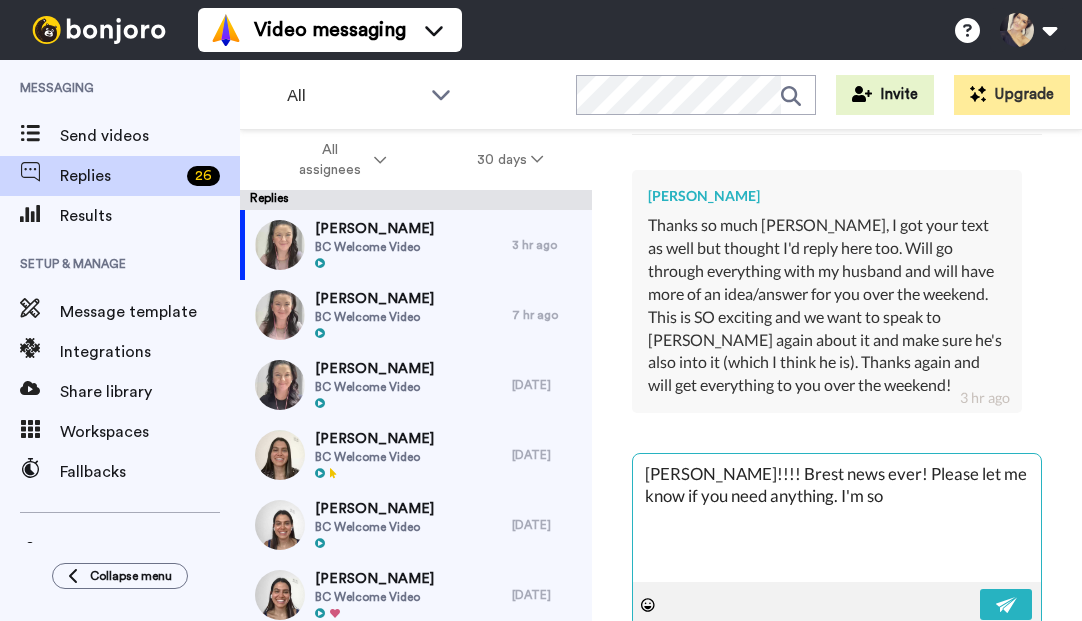 type on "x" 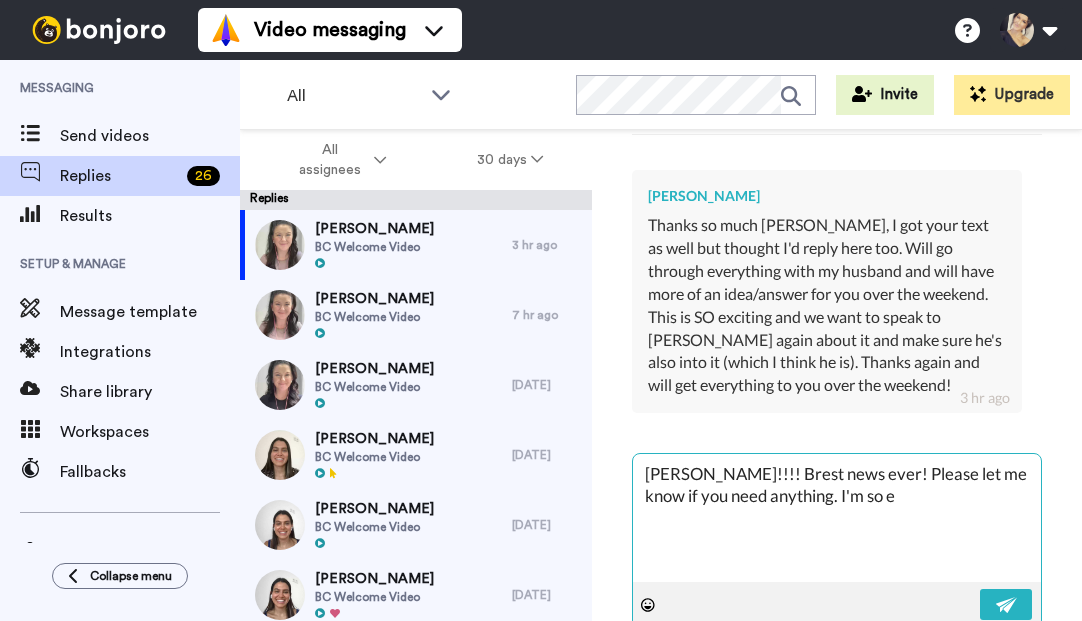 type on "x" 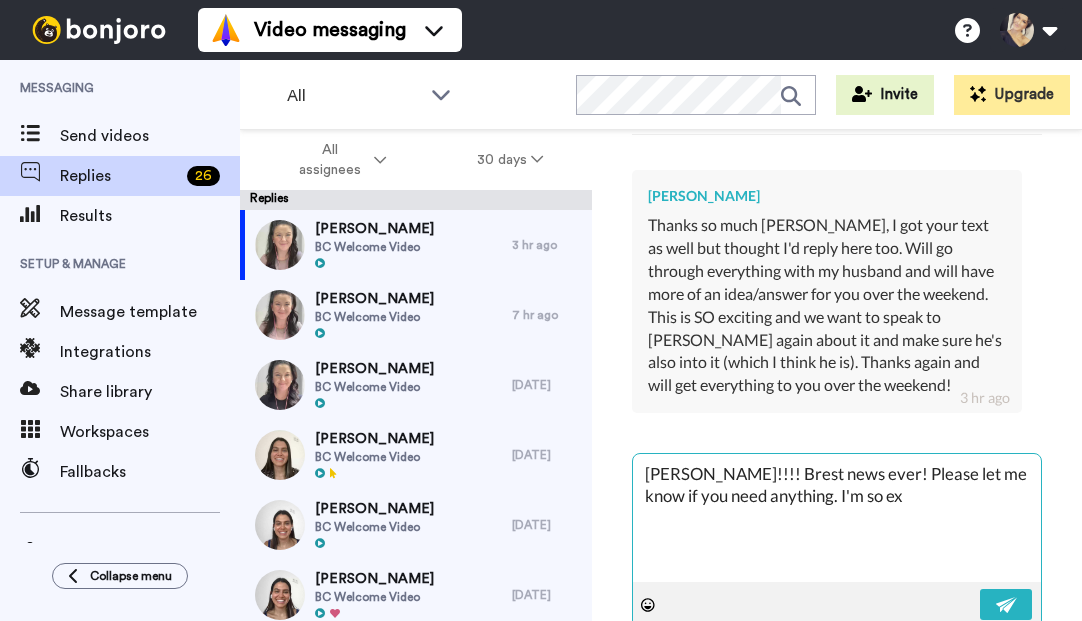 type on "x" 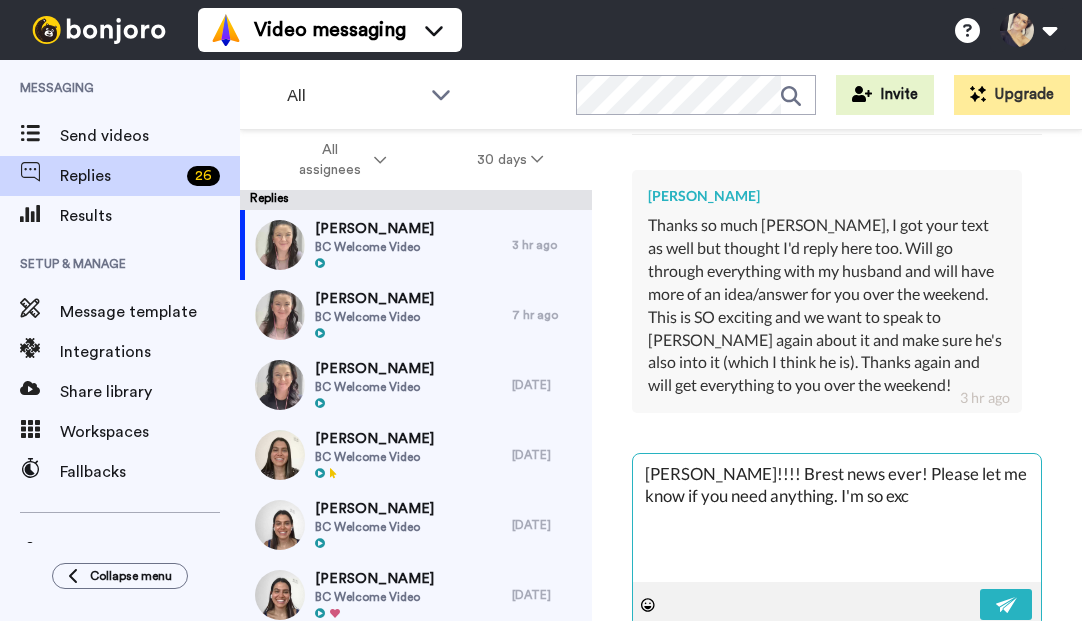type on "[PERSON_NAME]!!!! Brest news ever! Please let me know if you need anything. I'm so exci" 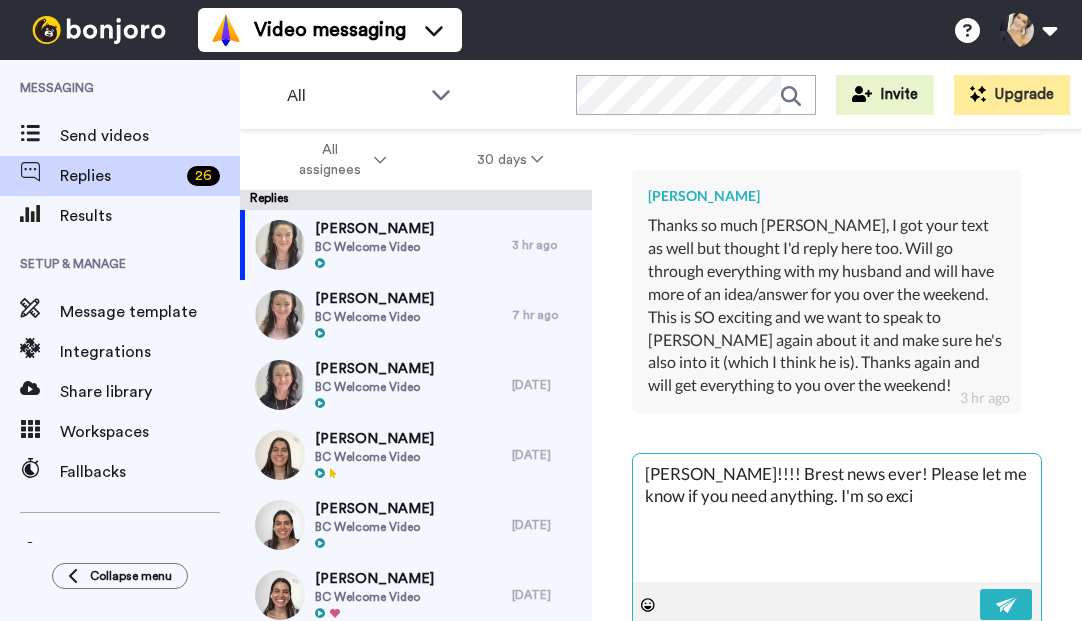 type on "x" 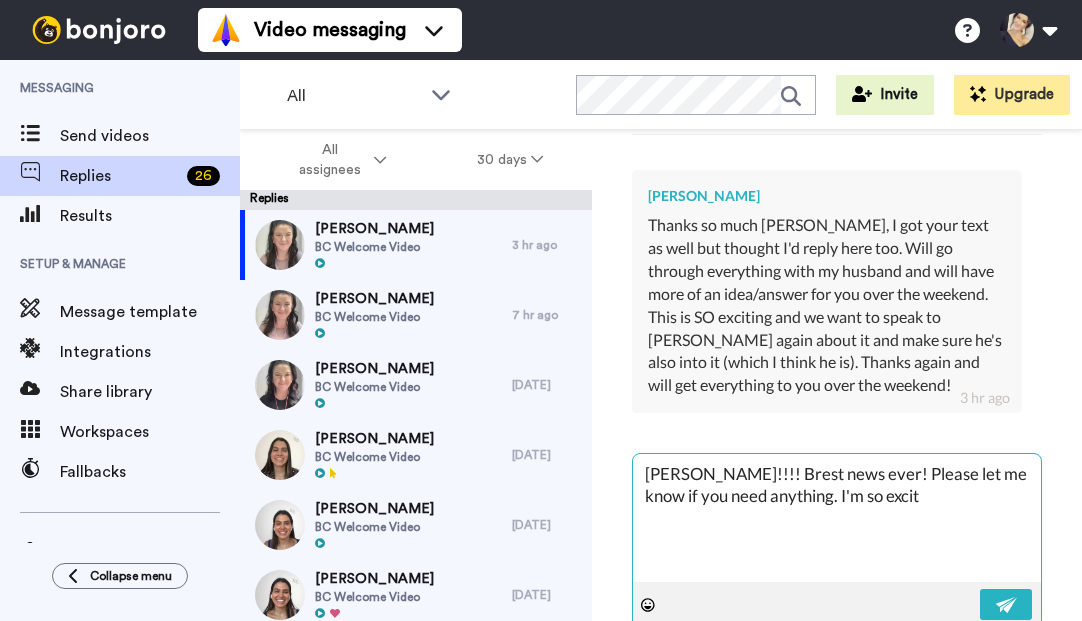 type on "x" 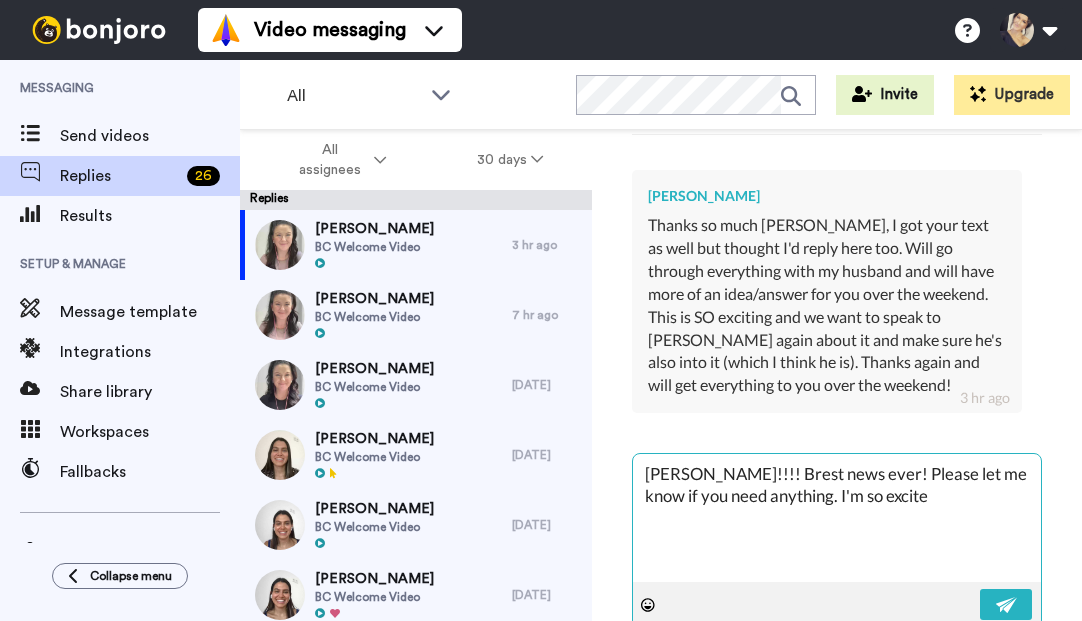 type on "x" 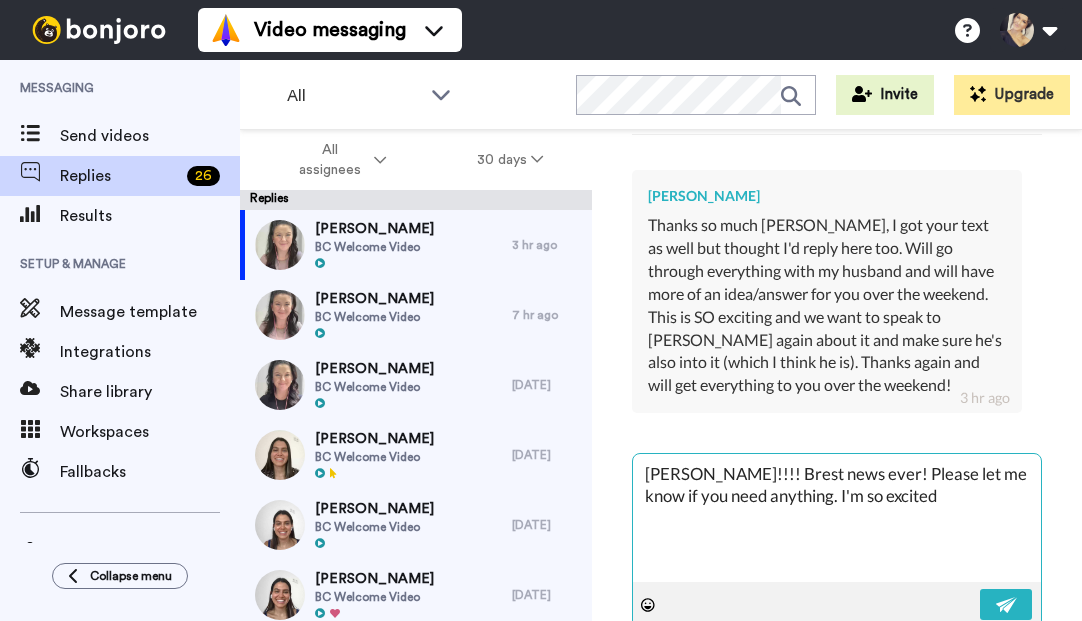 type on "x" 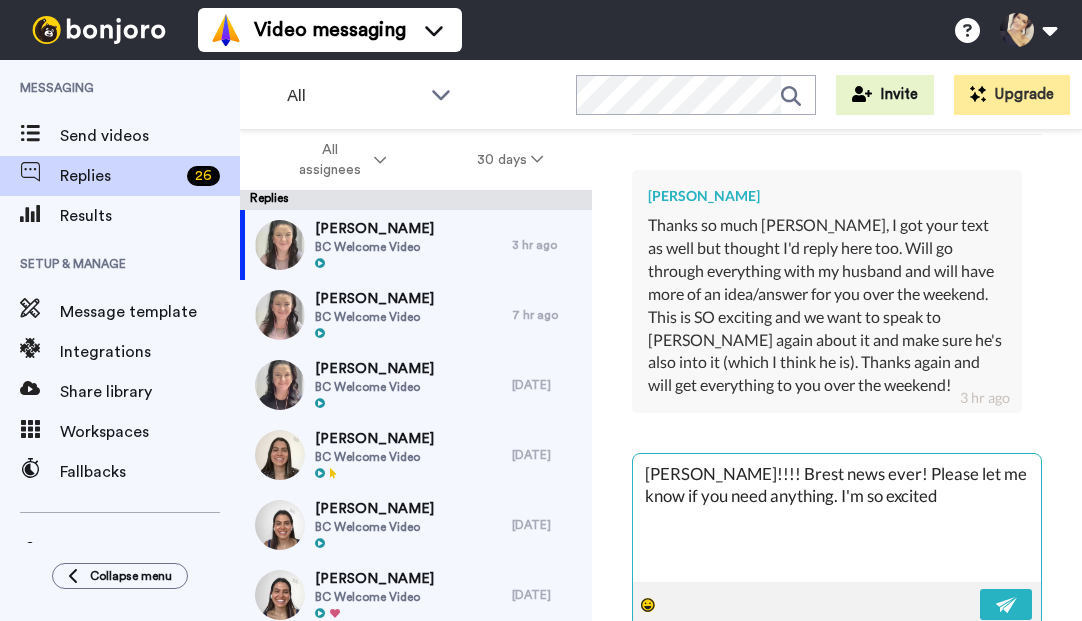 type on "[PERSON_NAME]!!!! Brest news ever! Please let me know if you need anything. I'm so excited" 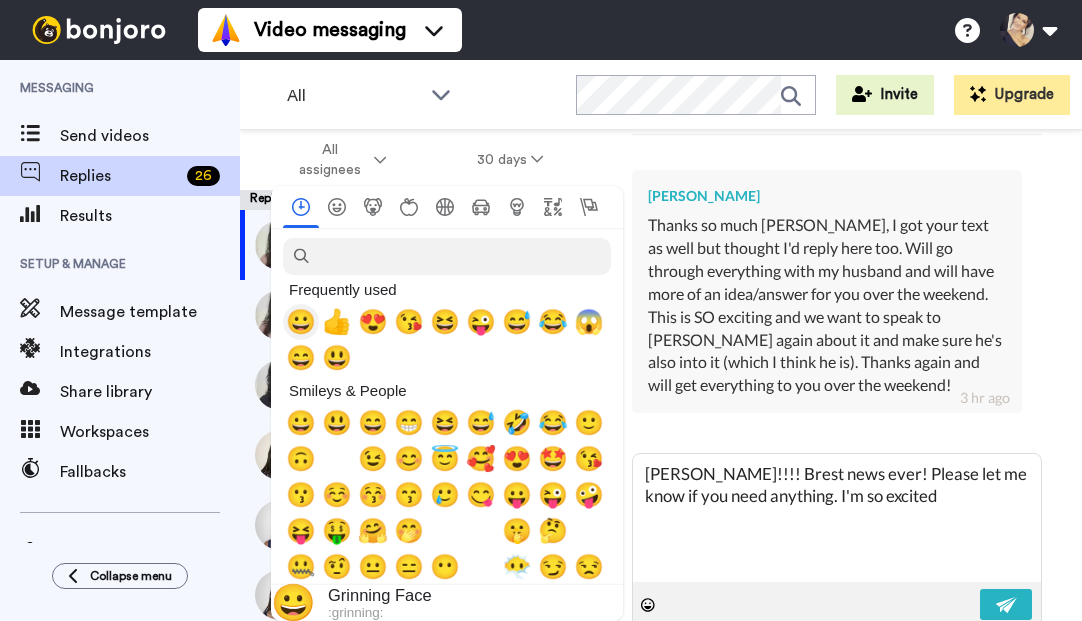 click on "😀" at bounding box center [301, 322] 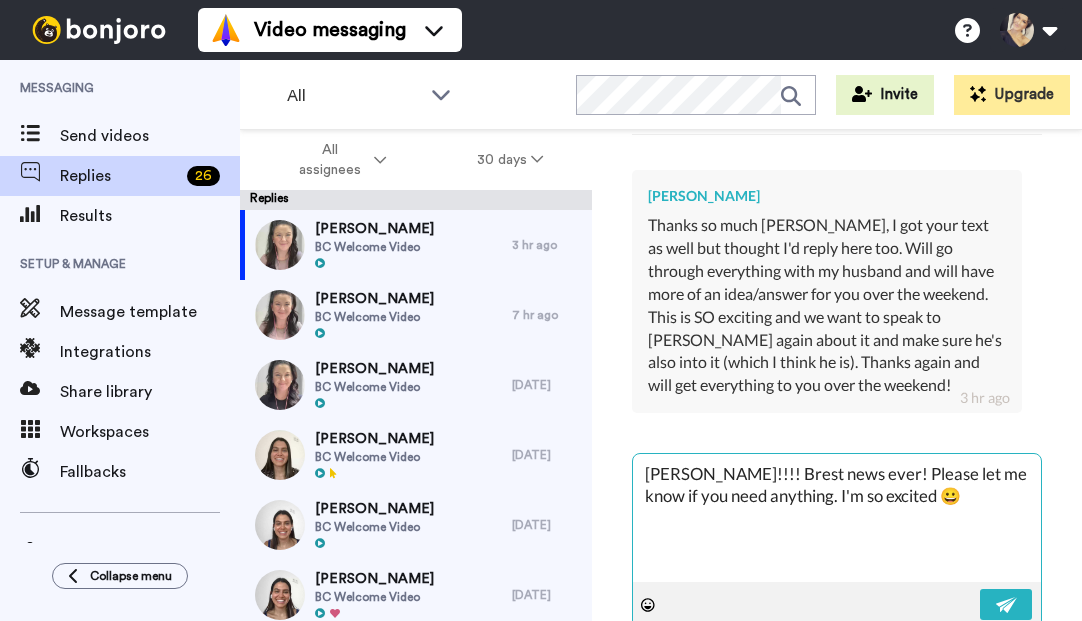 click on "[PERSON_NAME]!!!! Brest news ever! Please let me know if you need anything. I'm so excited 😀" at bounding box center (837, 518) 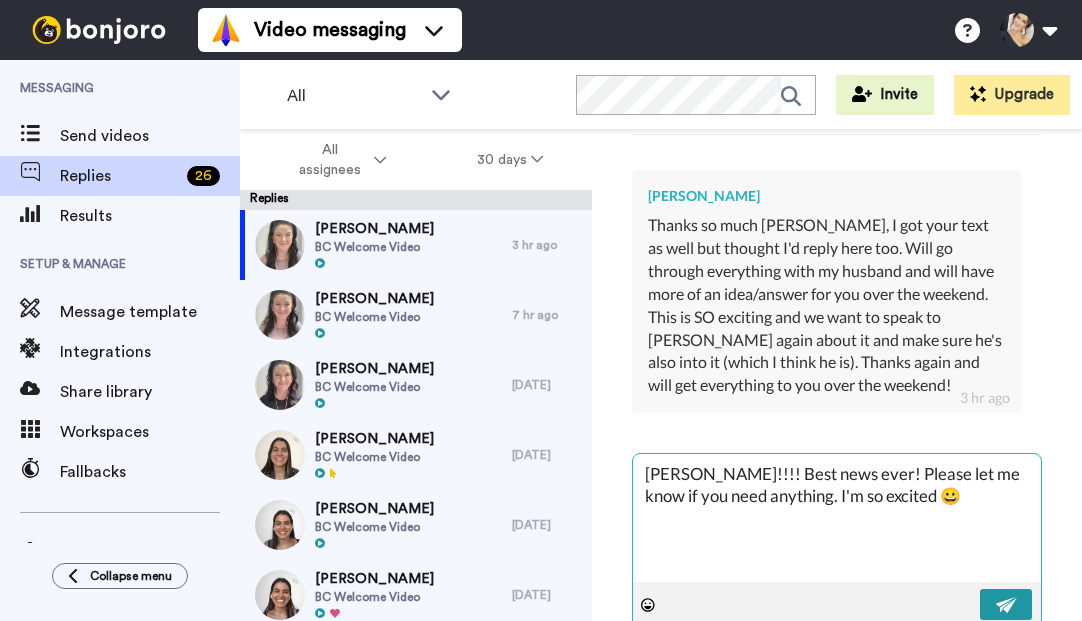 type on "[PERSON_NAME]!!!! Best news ever! Please let me know if you need anything. I'm so excited 😀" 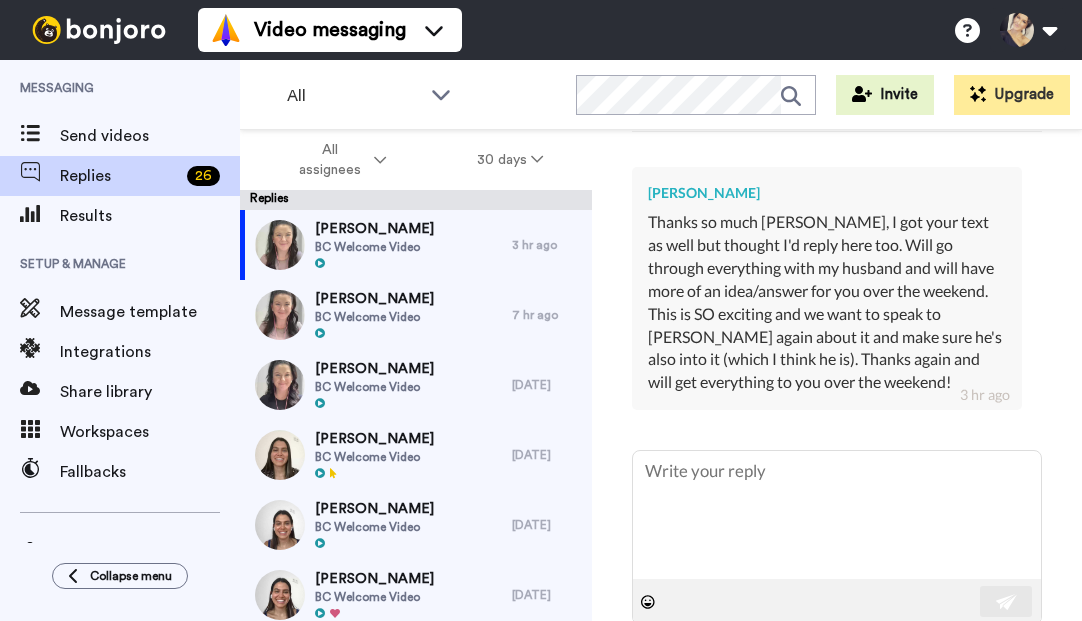 scroll, scrollTop: 632, scrollLeft: 0, axis: vertical 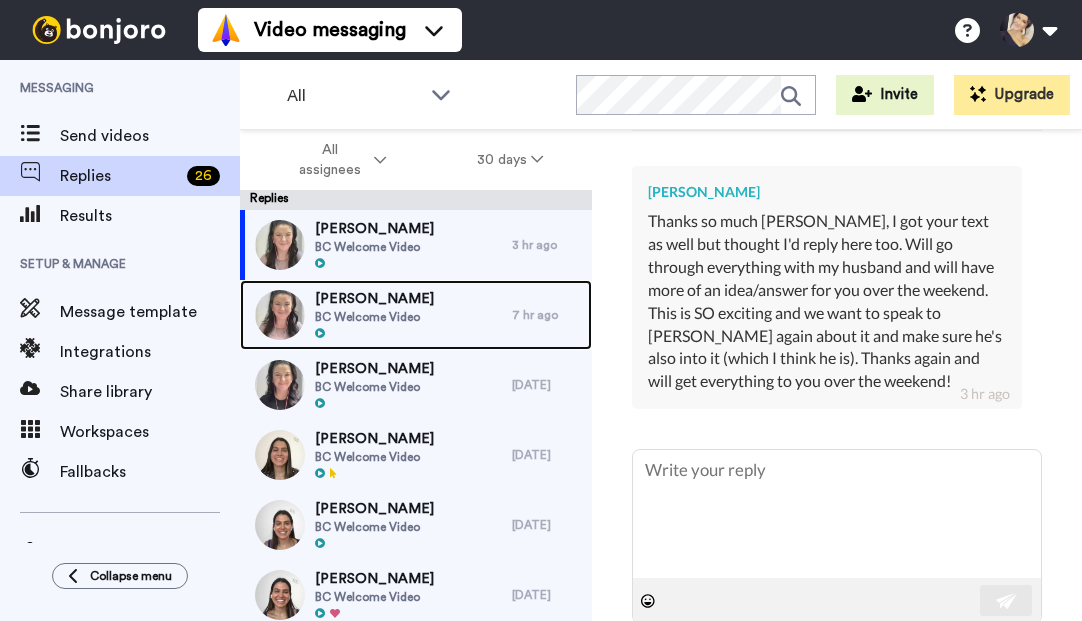 click on "BC Welcome Video" at bounding box center (374, 317) 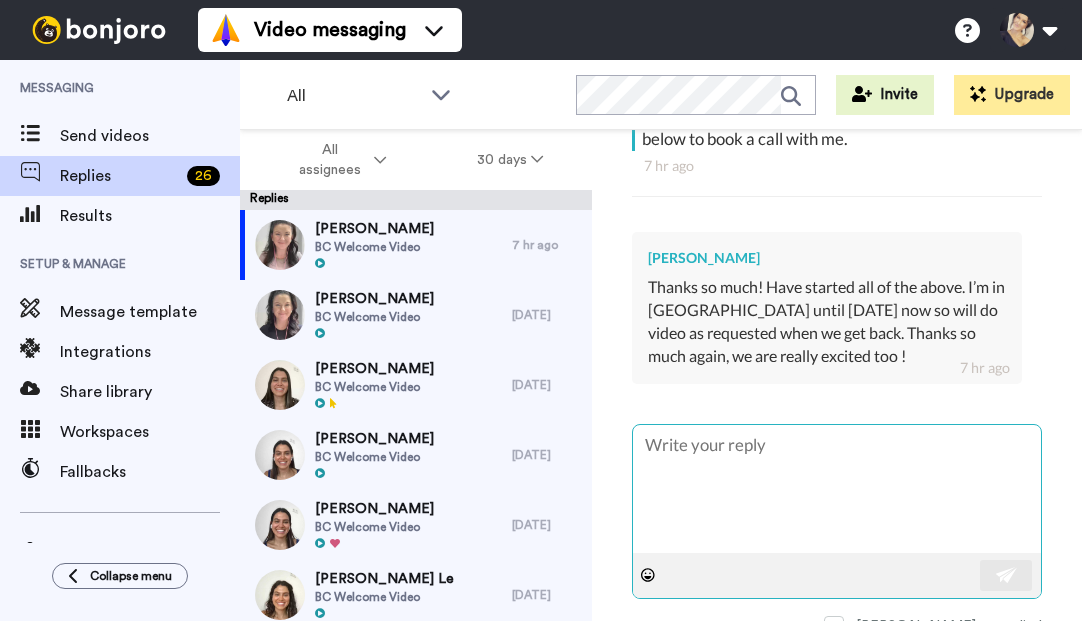 scroll, scrollTop: 552, scrollLeft: 0, axis: vertical 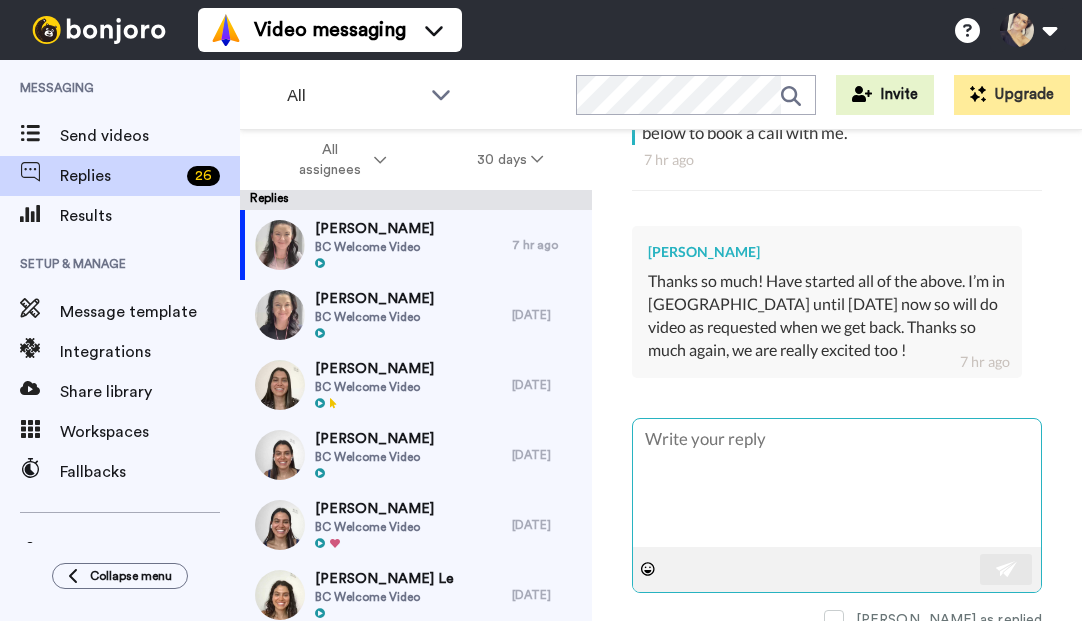 click at bounding box center [837, 483] 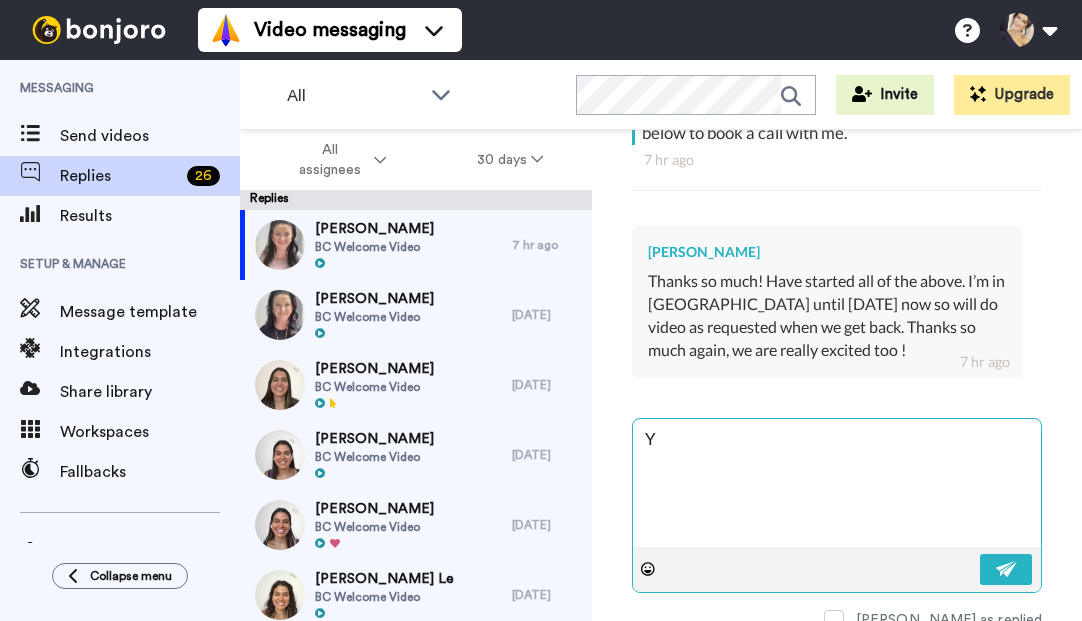 type on "x" 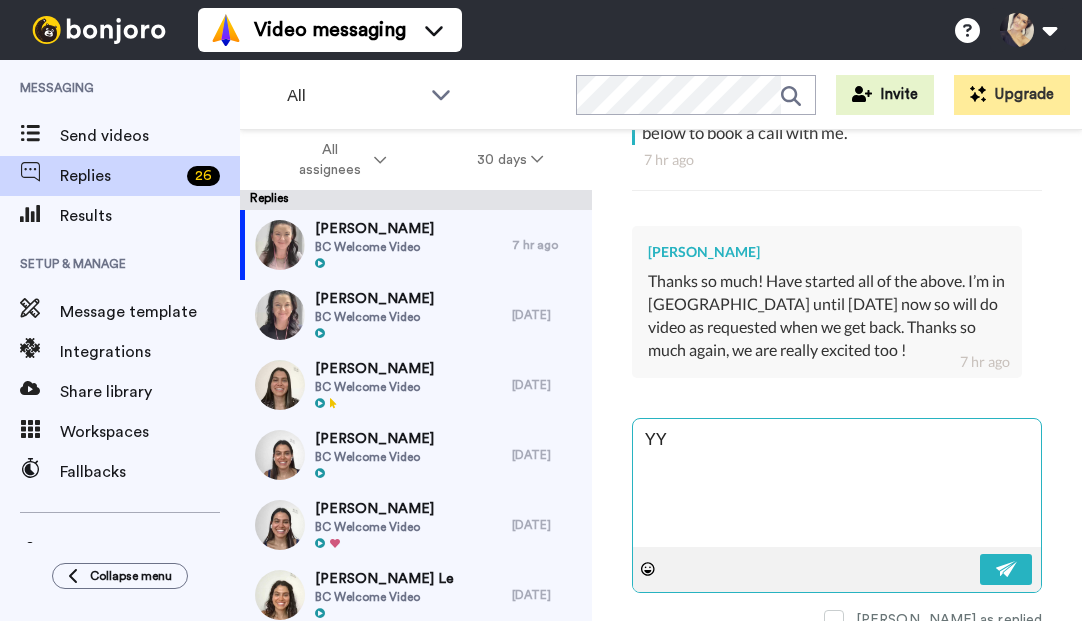 type on "x" 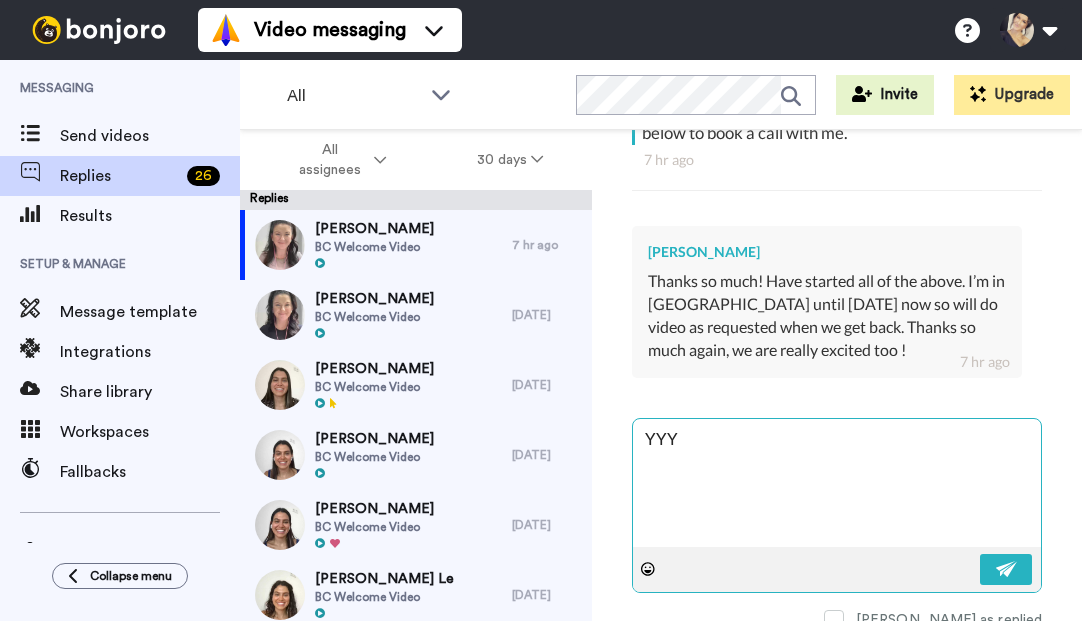 type on "x" 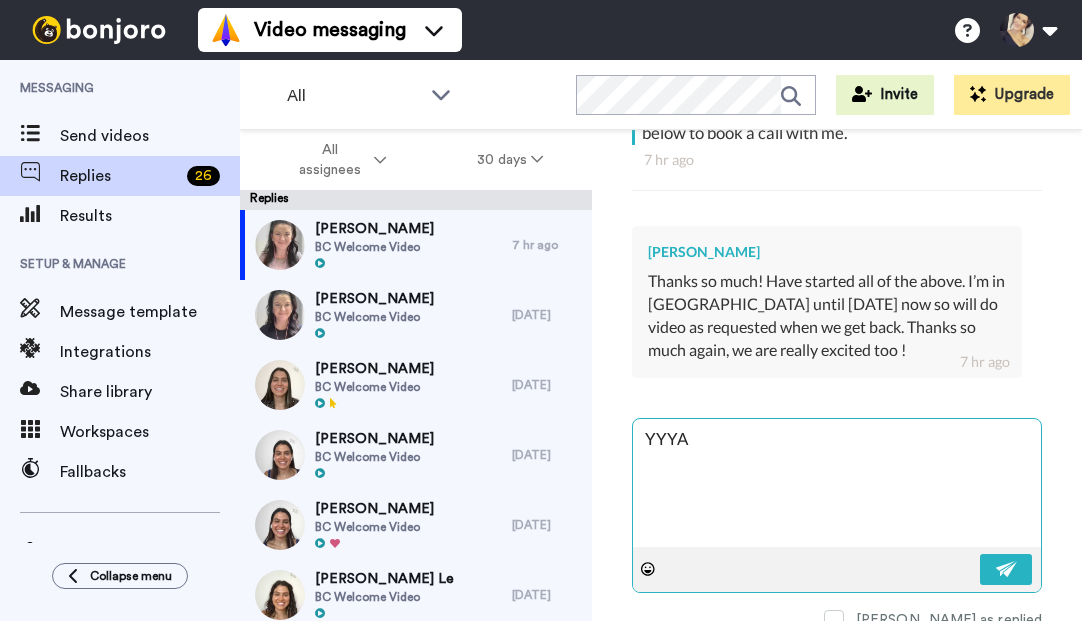 type on "x" 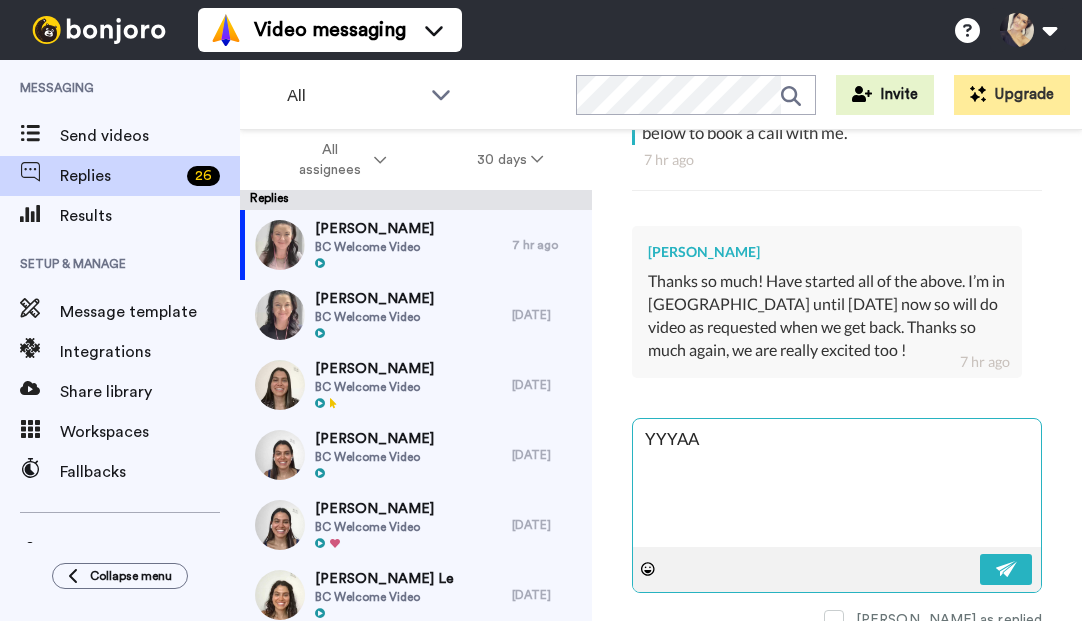 type on "x" 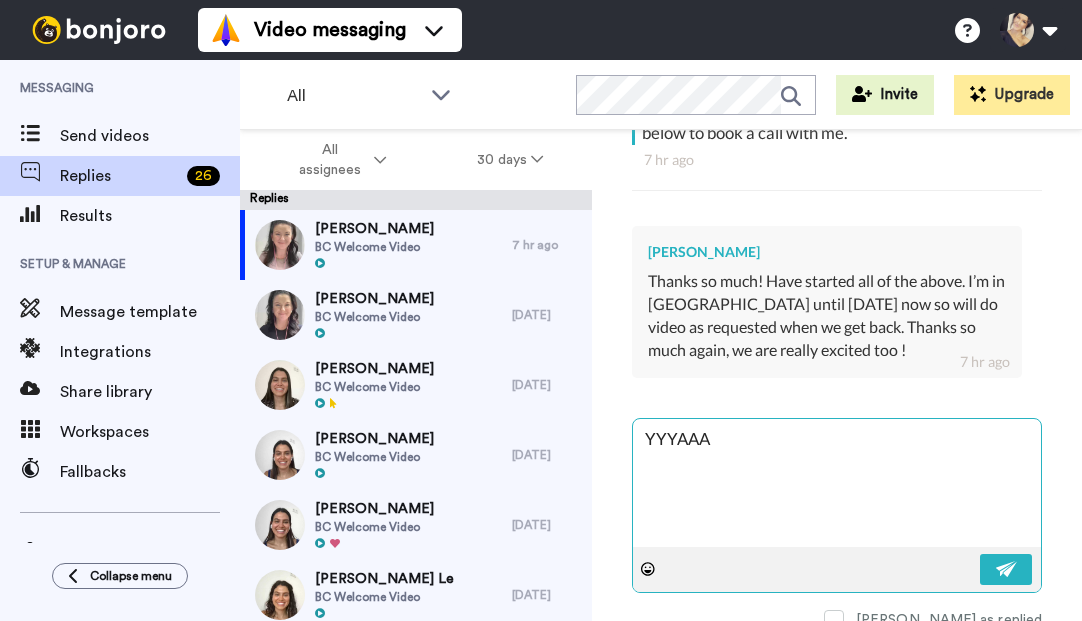 type on "x" 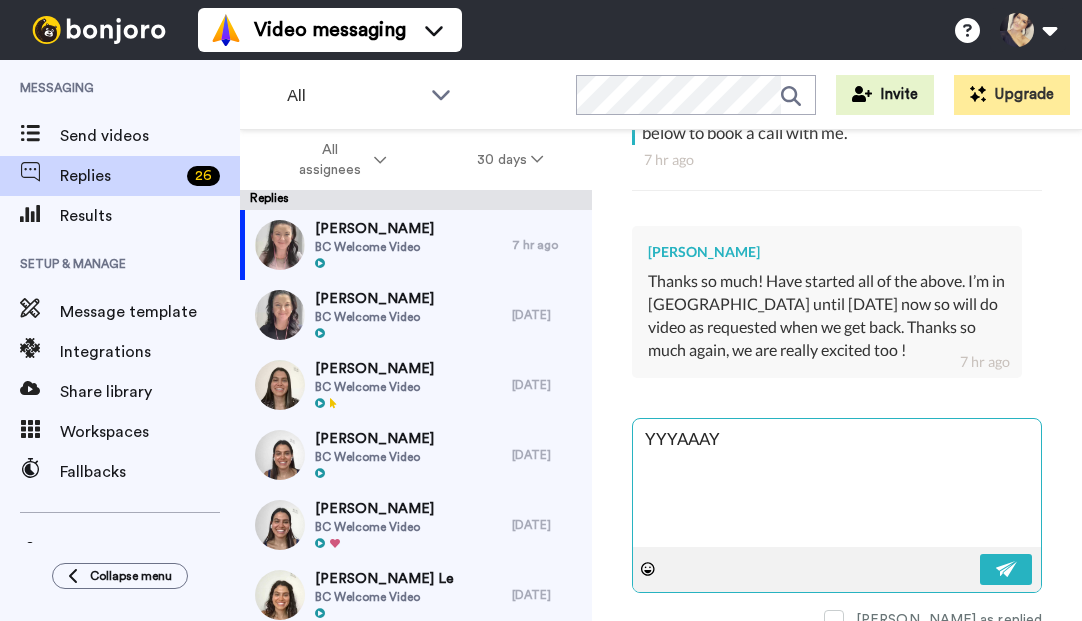 type on "x" 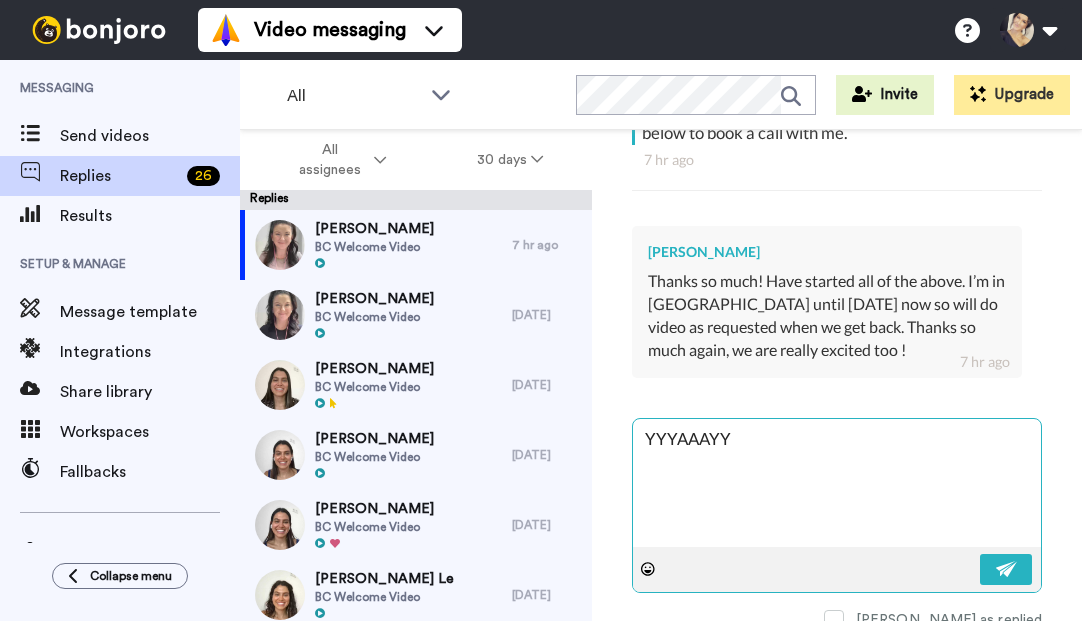 type on "x" 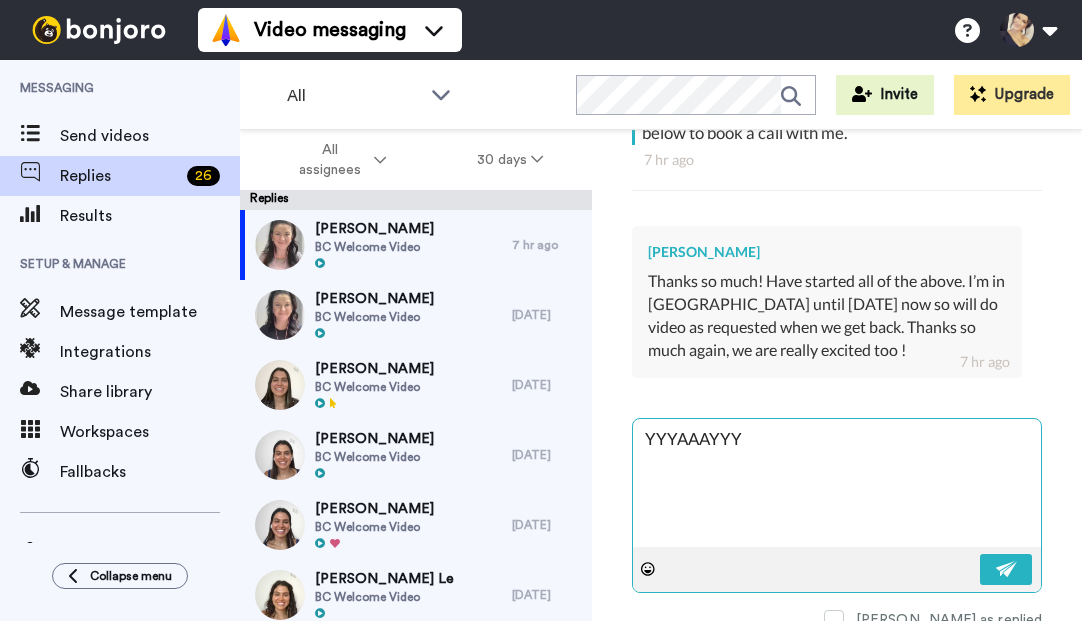 type on "x" 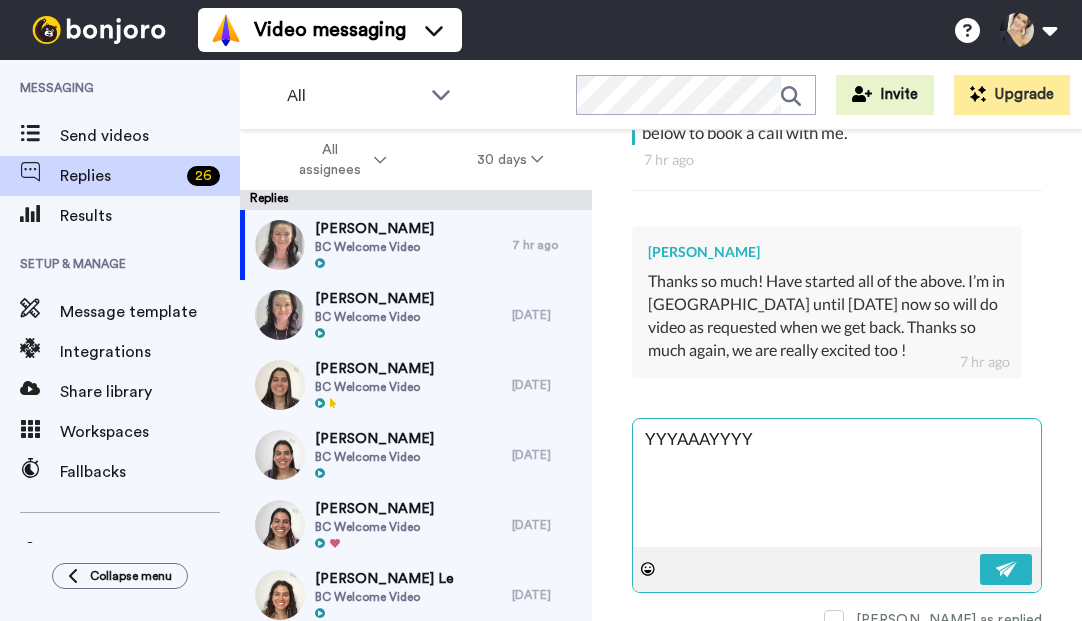 type on "x" 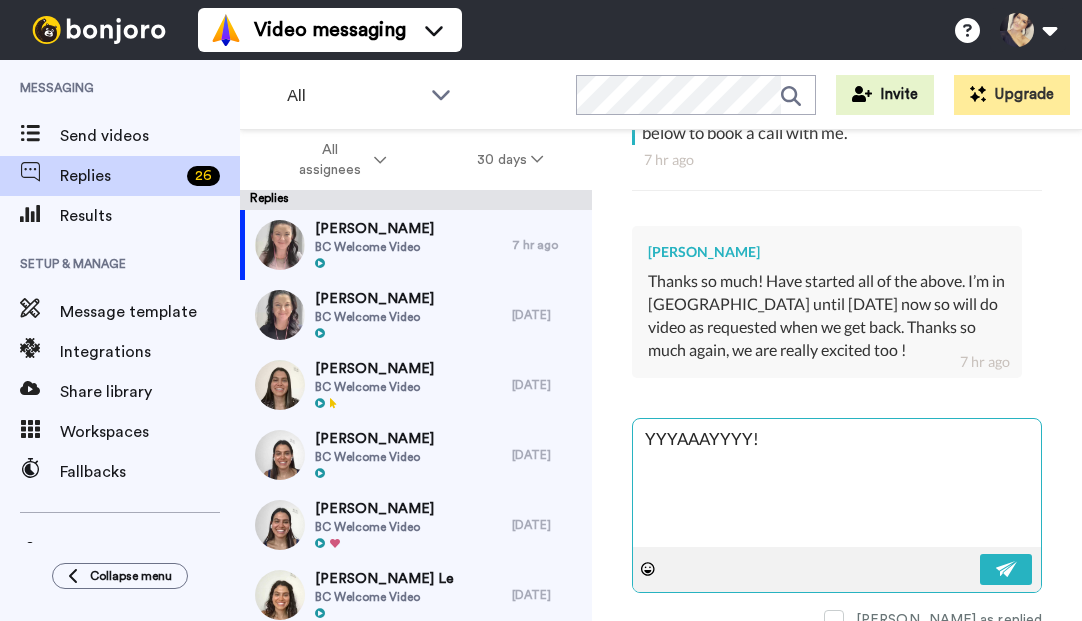 type on "x" 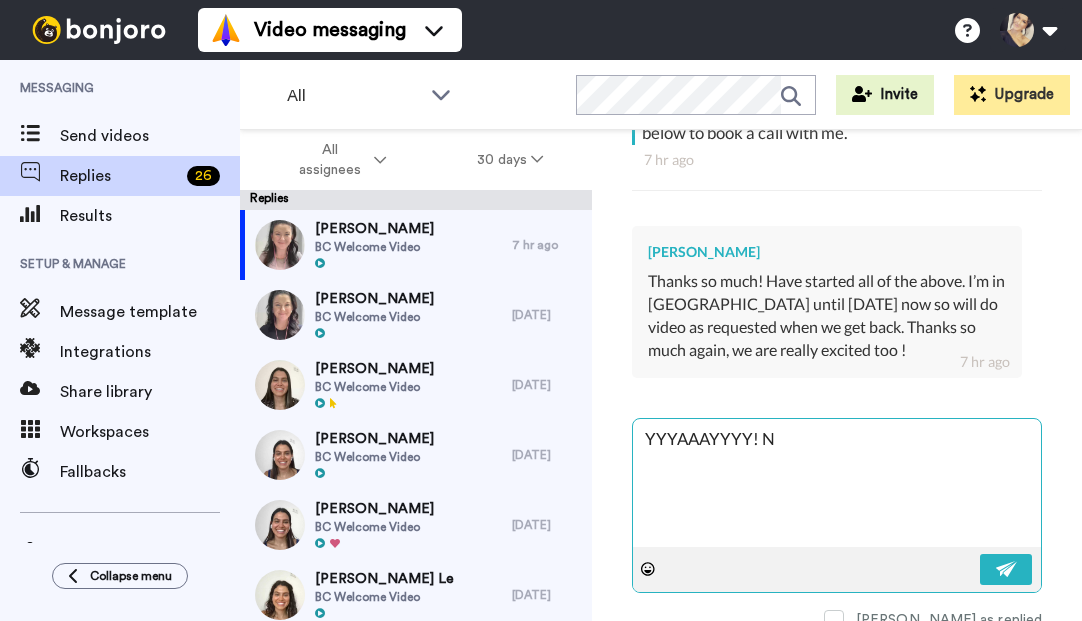 type on "x" 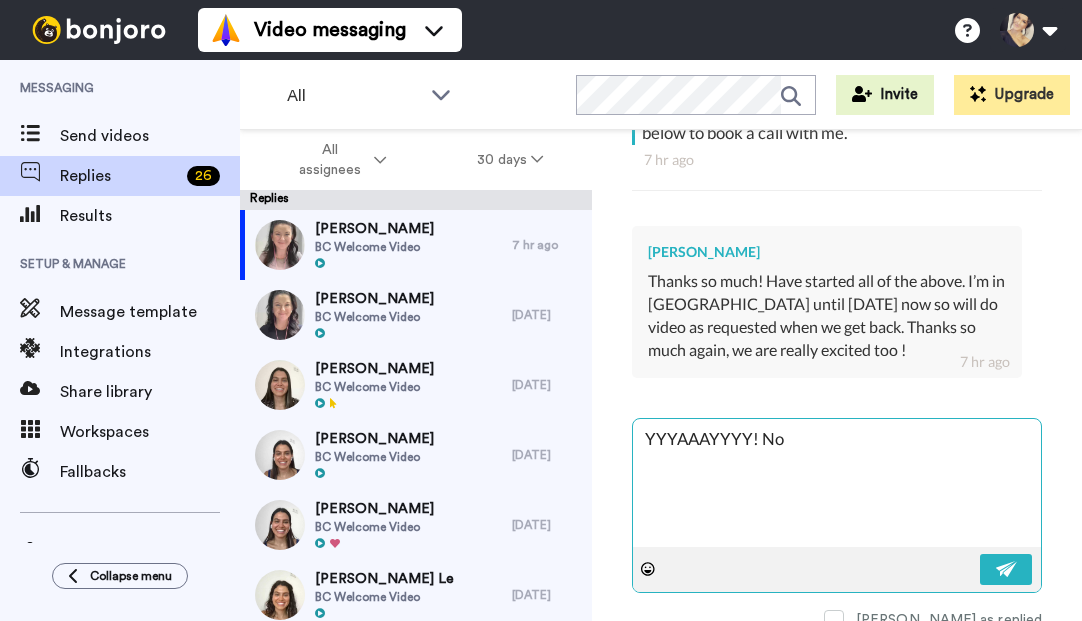 type on "x" 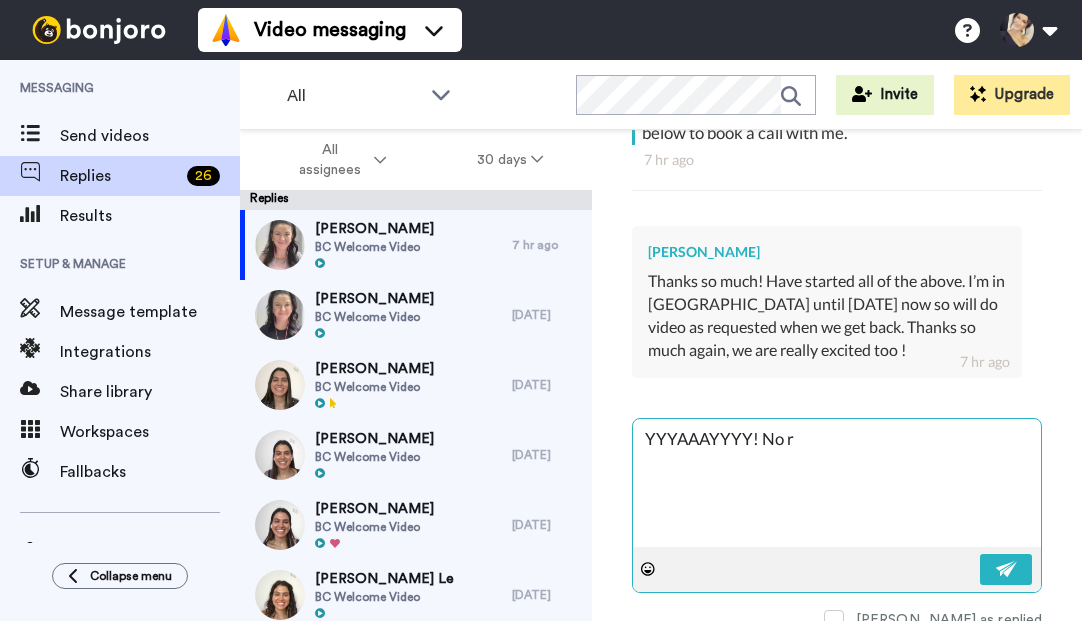 type on "x" 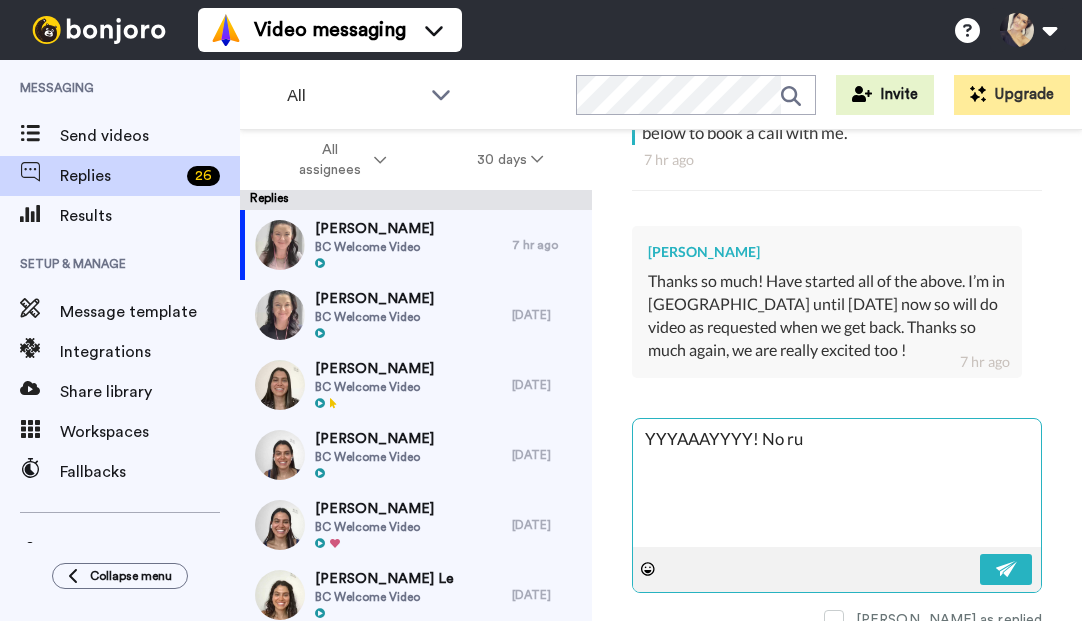 type on "x" 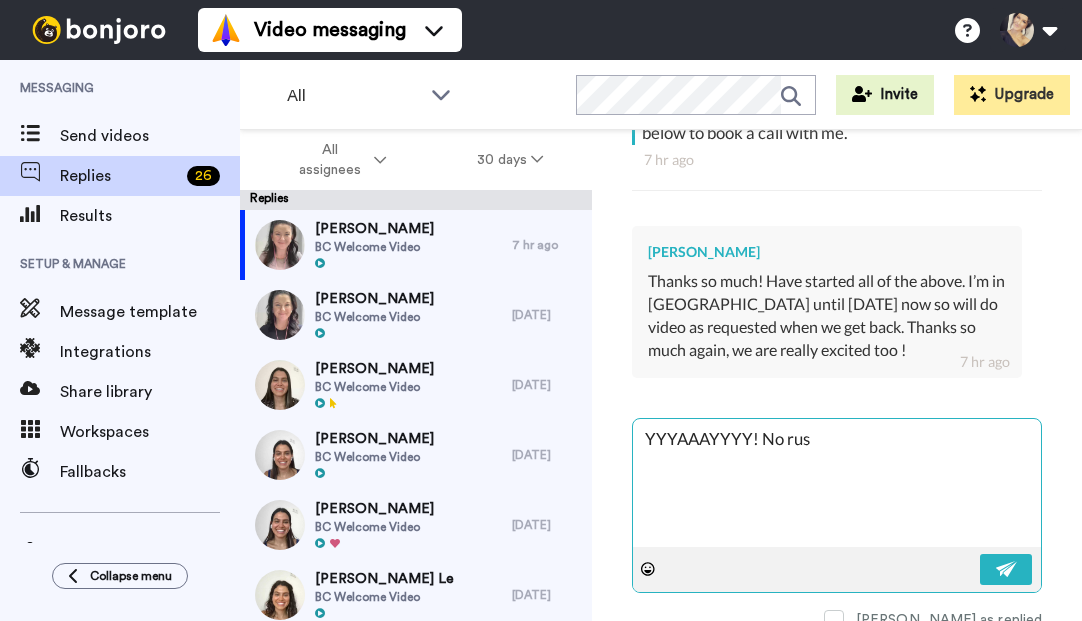 type on "x" 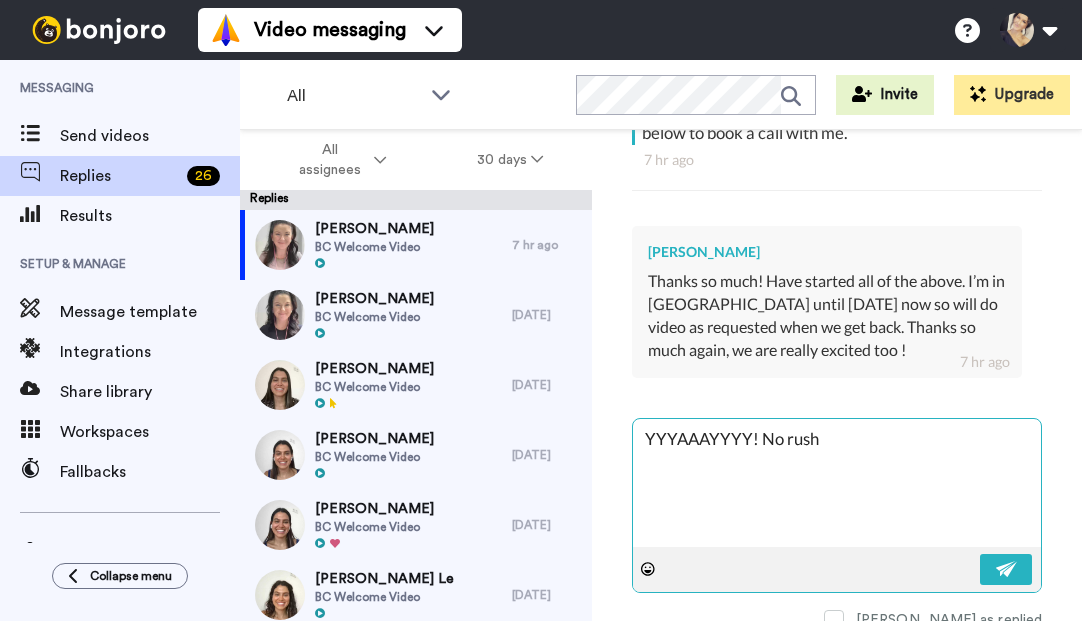 type on "x" 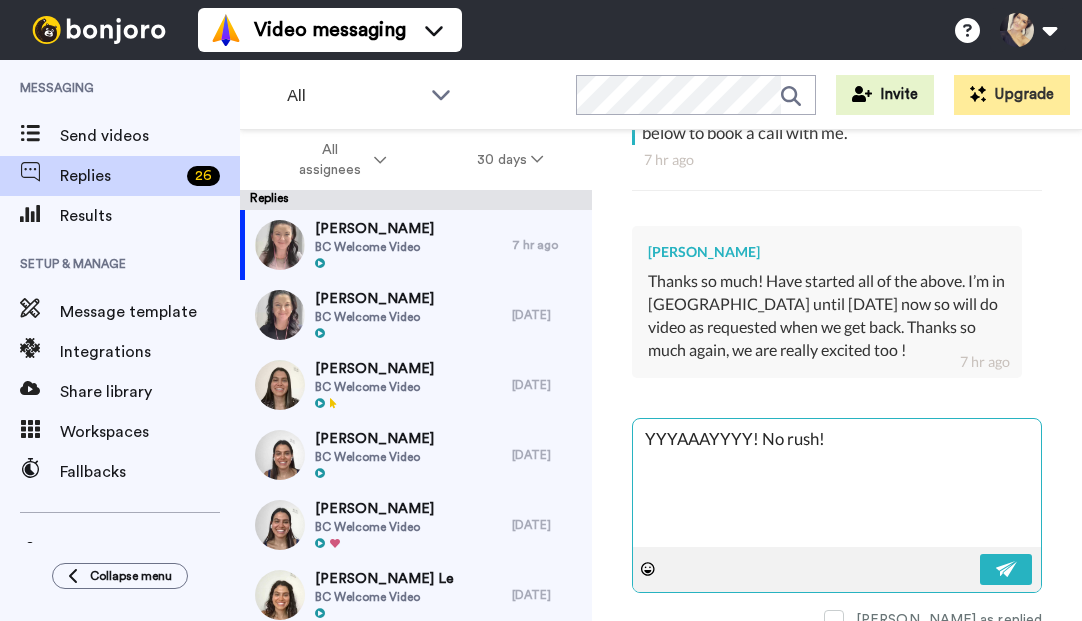 type on "x" 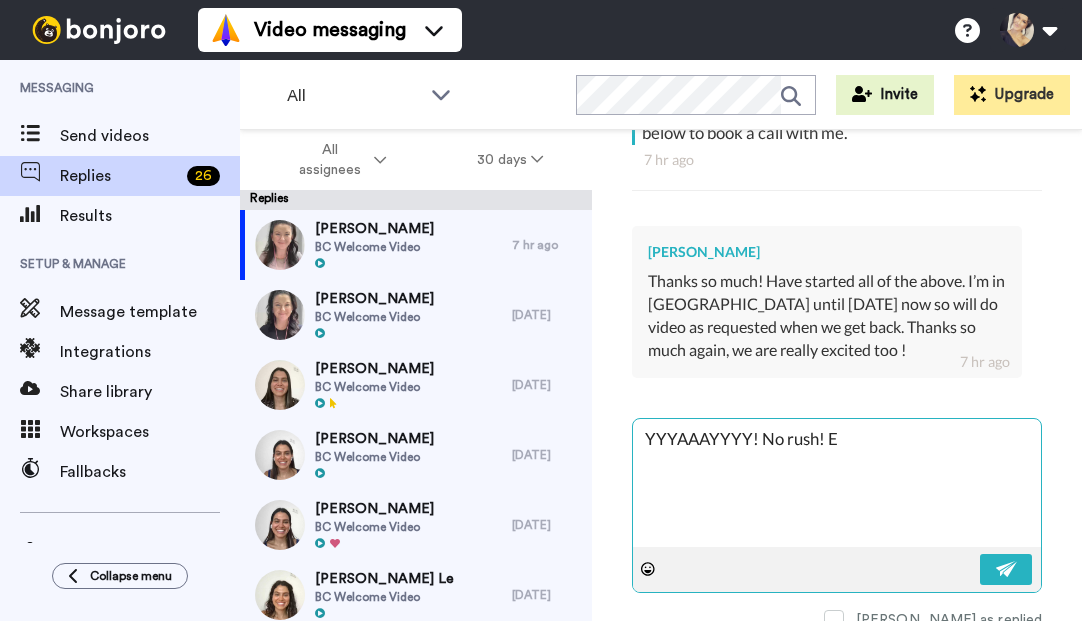 type on "x" 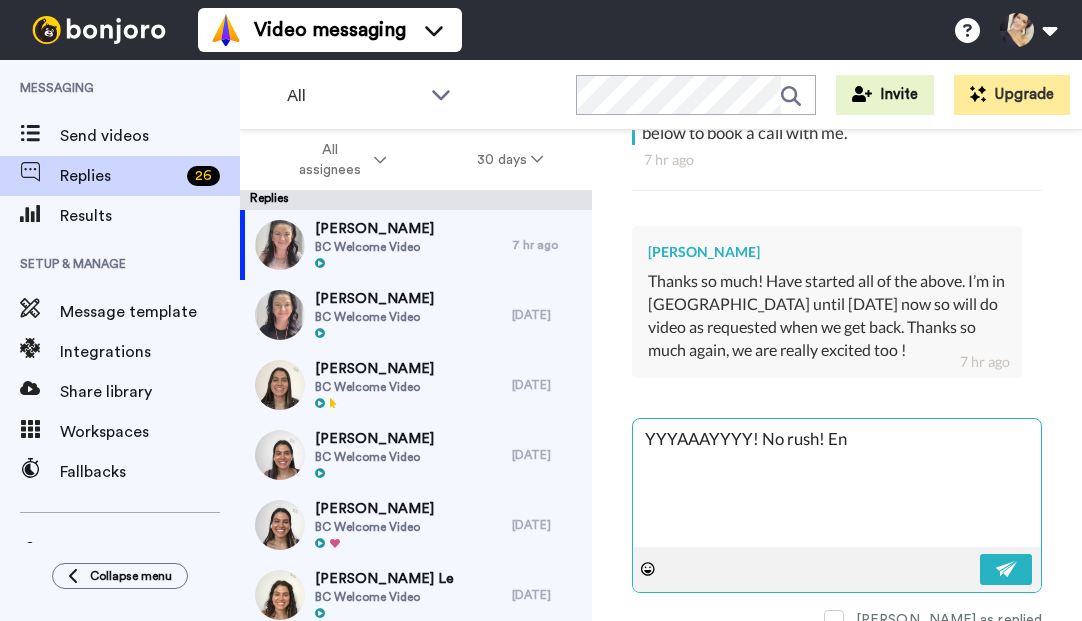 type on "x" 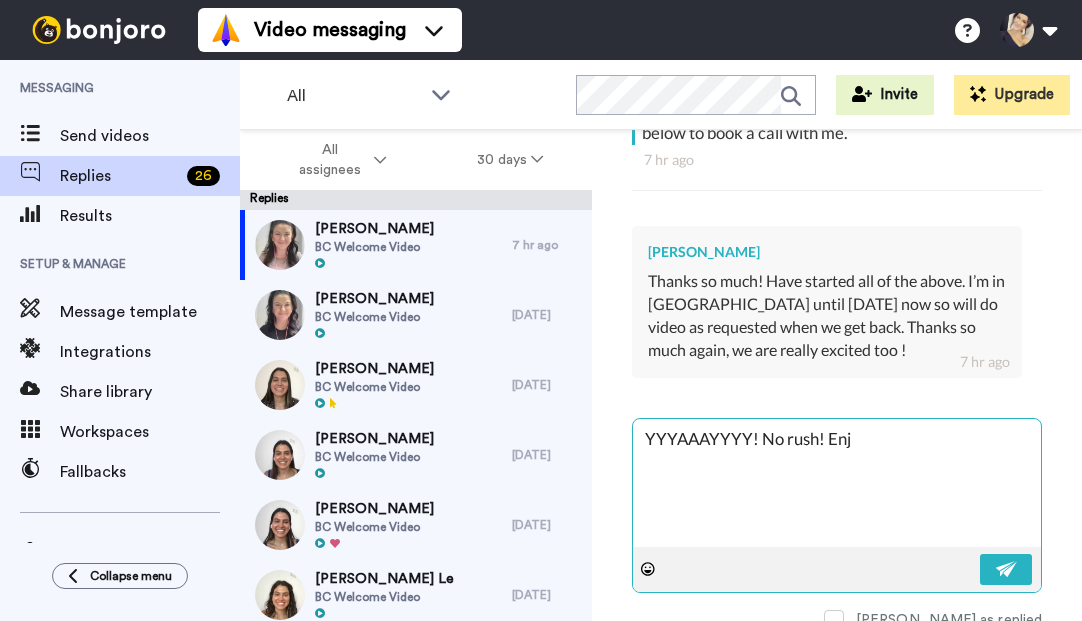 type 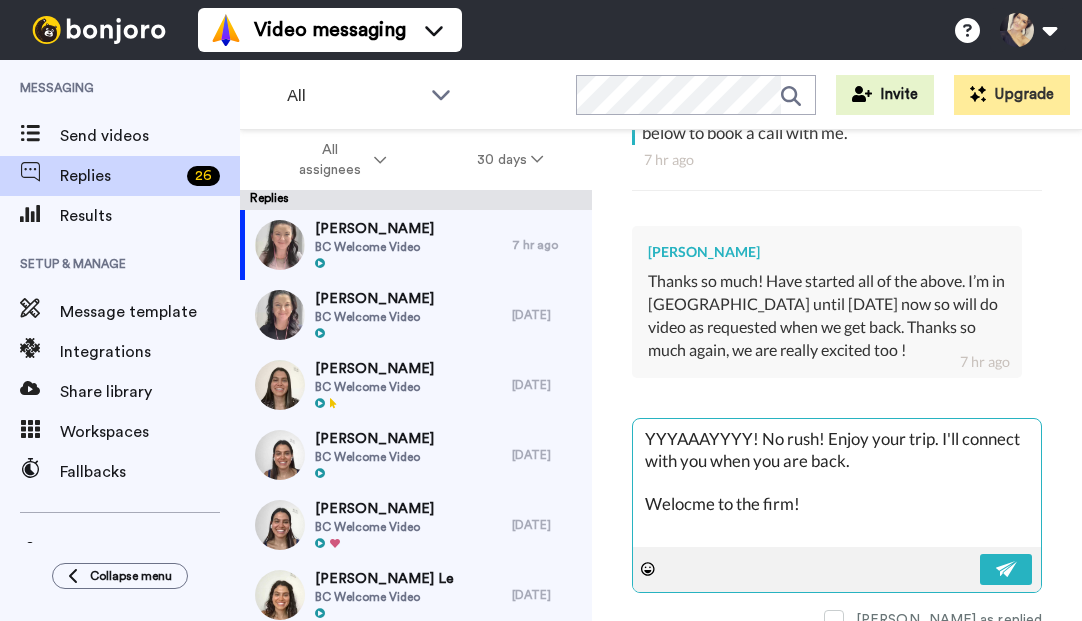 click on "YYYAAAYYYY! No rush! Enjoy your trip. I'll connect with you when you are back.
Welocme to the firm!" at bounding box center (837, 483) 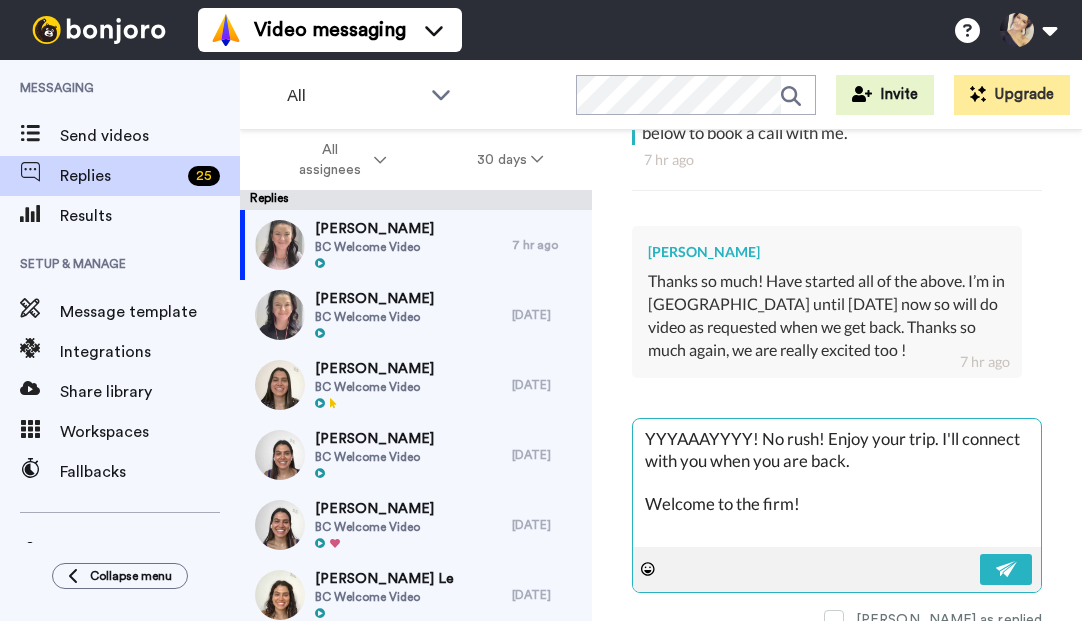 click on "YYYAAAYYYY! No rush! Enjoy your trip. I'll connect with you when you are back.
Welcome to the firm!" at bounding box center [837, 483] 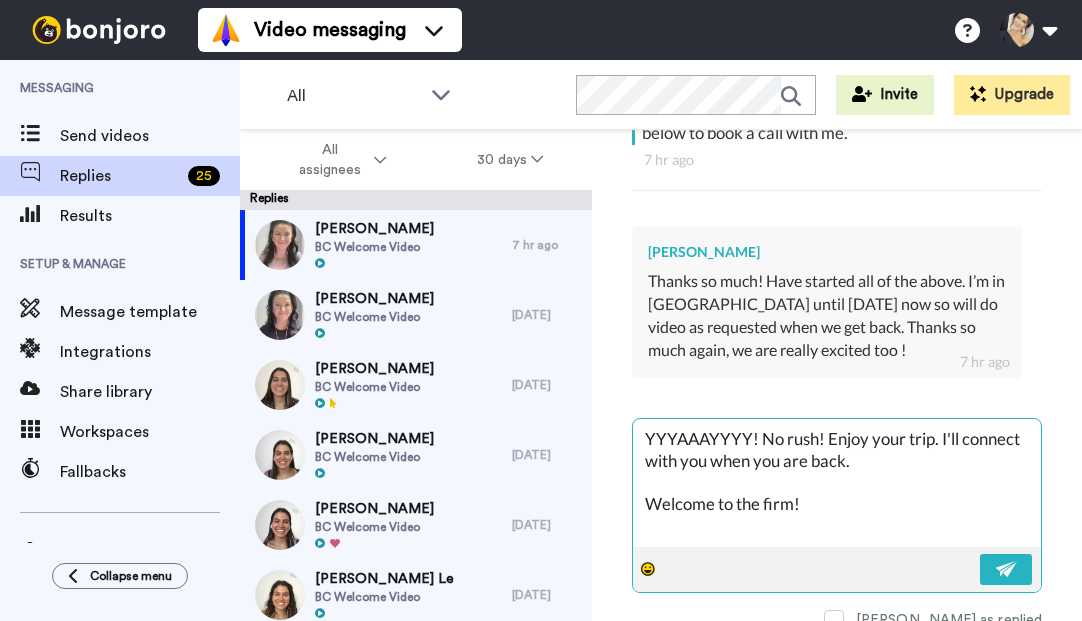 click 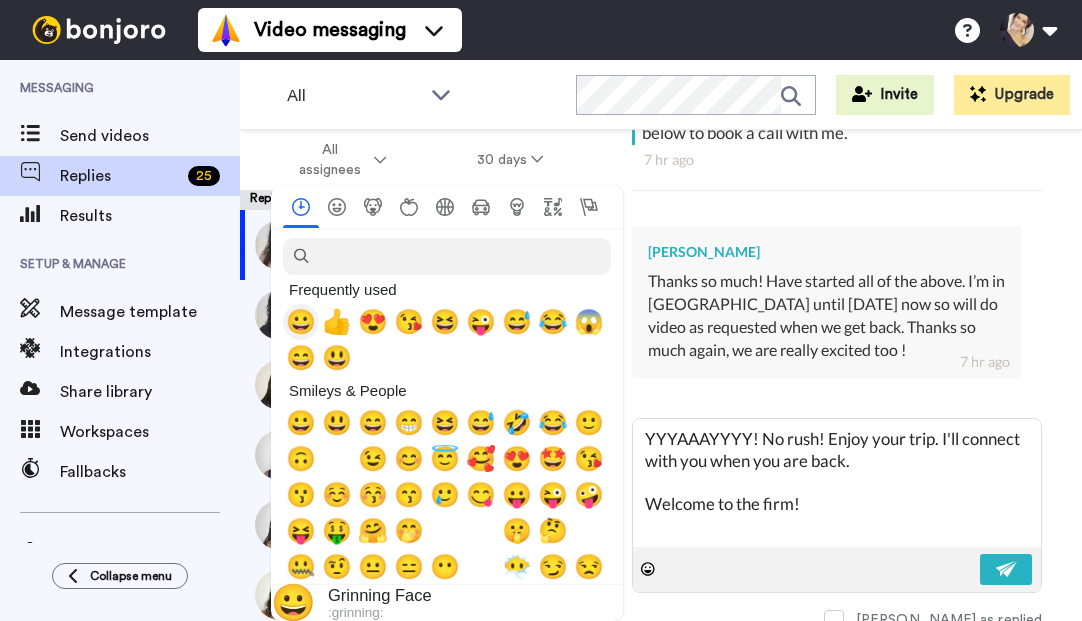 click on "😀" at bounding box center [301, 322] 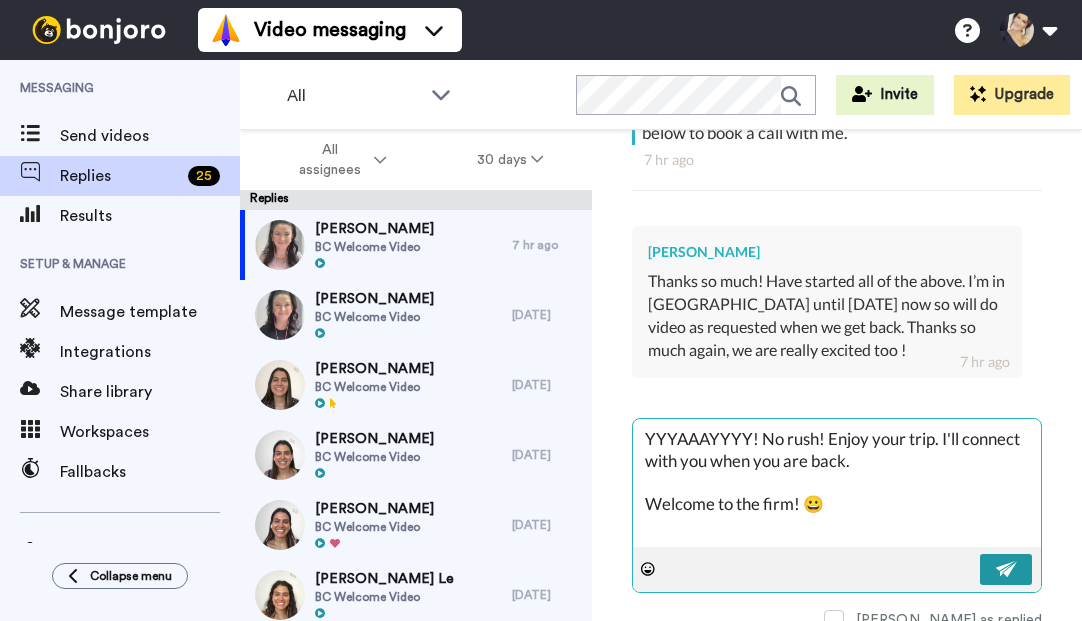 click at bounding box center [1006, 569] 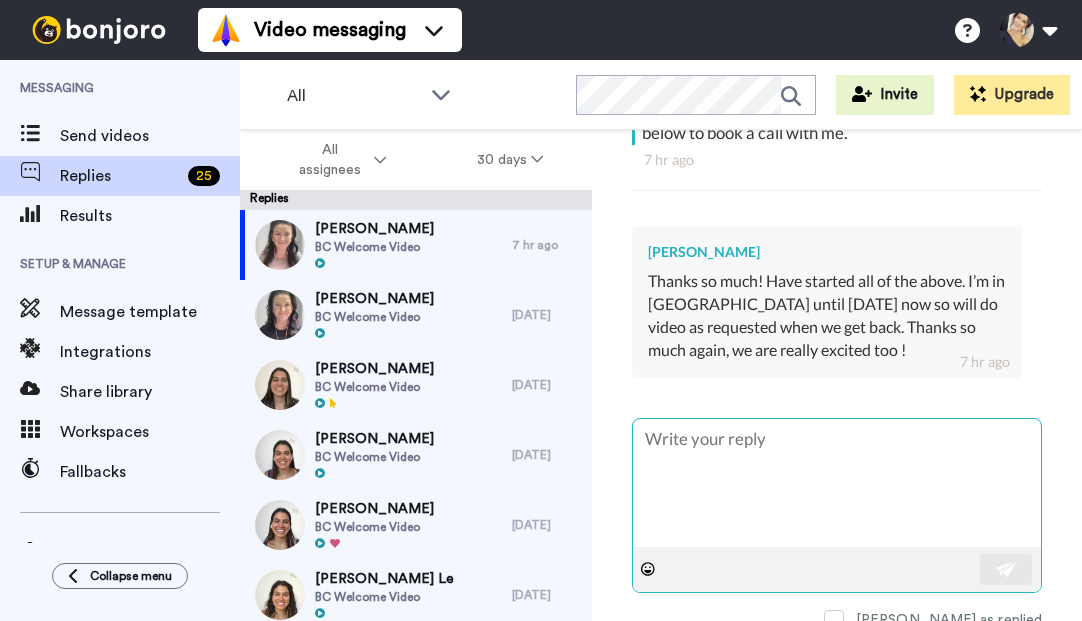 scroll, scrollTop: 573, scrollLeft: 0, axis: vertical 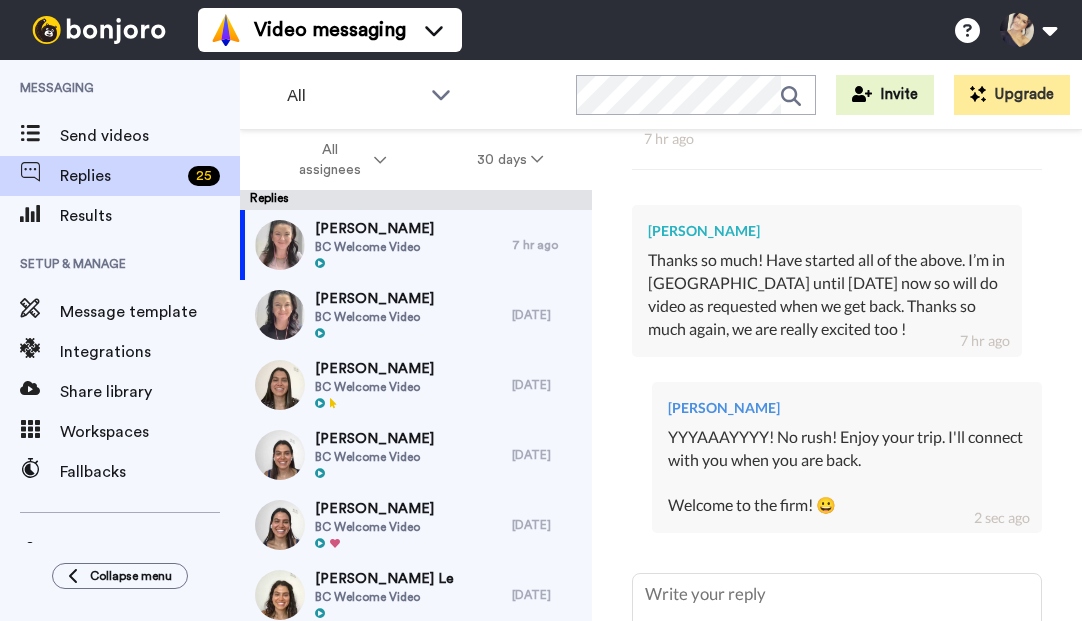 click on "[PERSON_NAME] as replied" at bounding box center (837, 679) 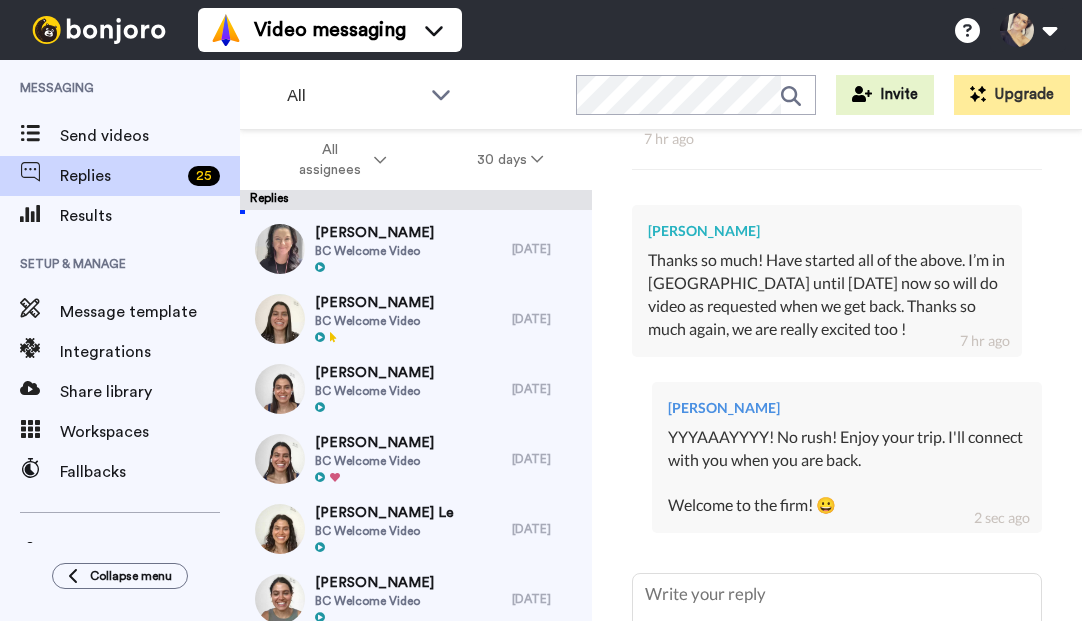 scroll, scrollTop: 0, scrollLeft: 0, axis: both 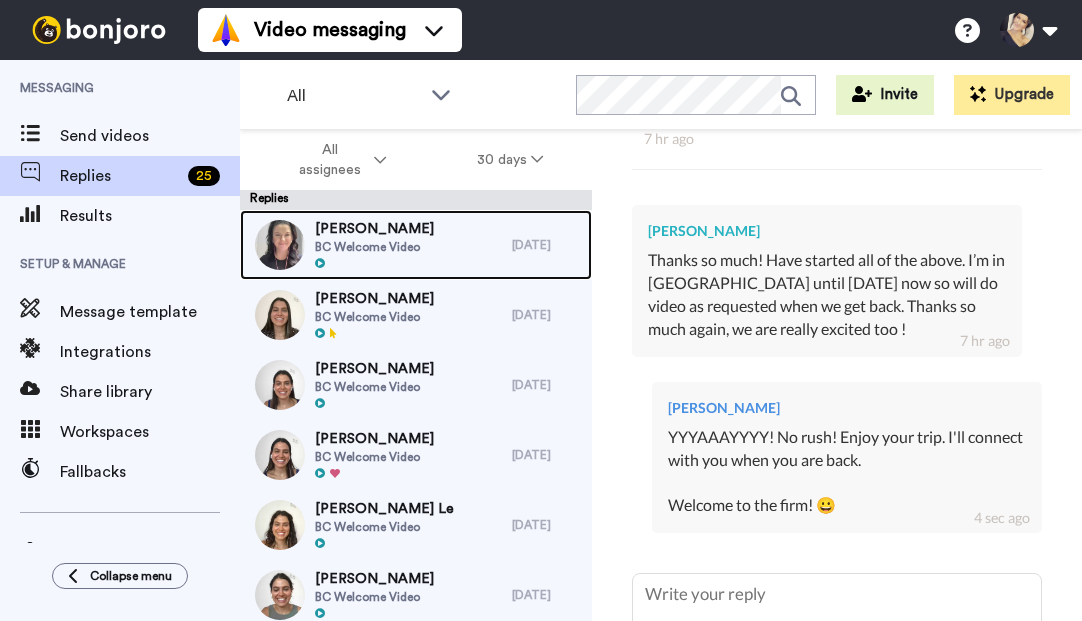click on "BC Welcome Video" at bounding box center [374, 247] 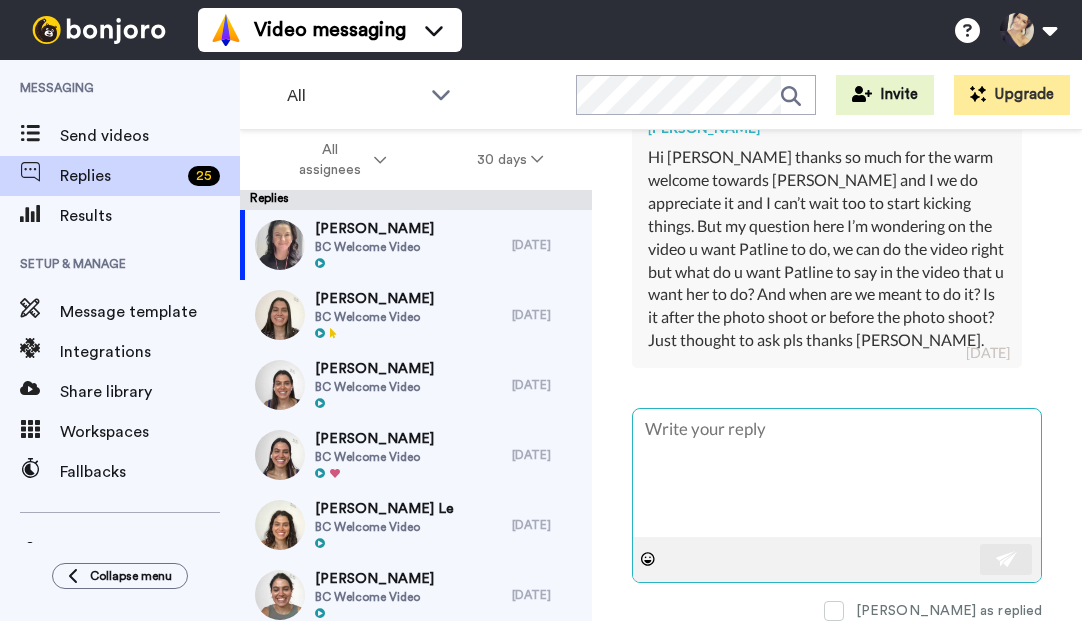 scroll, scrollTop: 687, scrollLeft: 0, axis: vertical 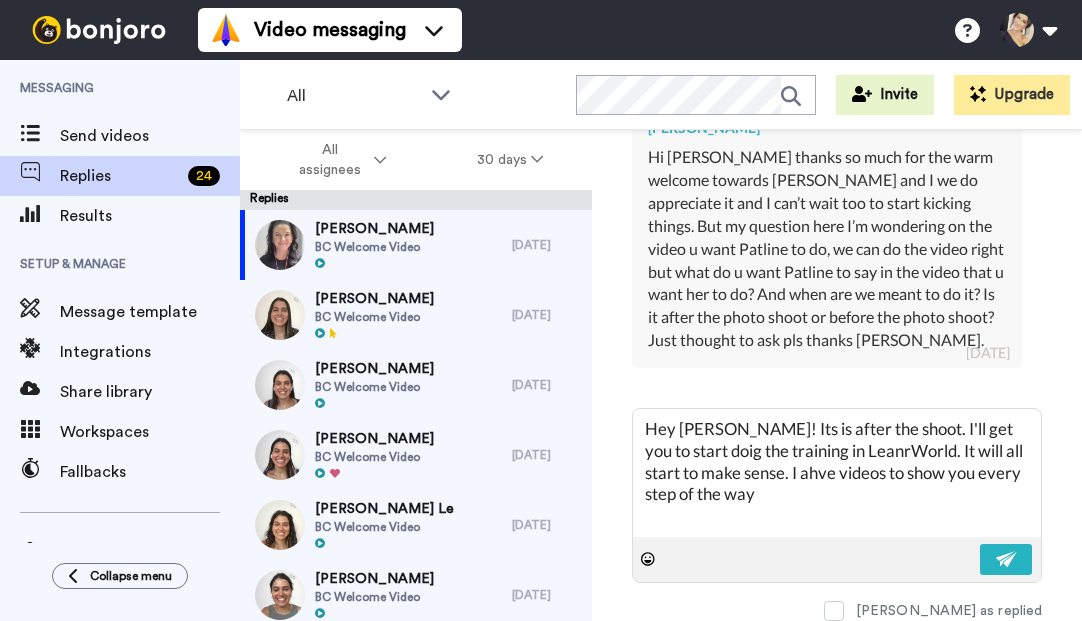 drag, startPoint x: 760, startPoint y: 483, endPoint x: 608, endPoint y: 391, distance: 177.67386 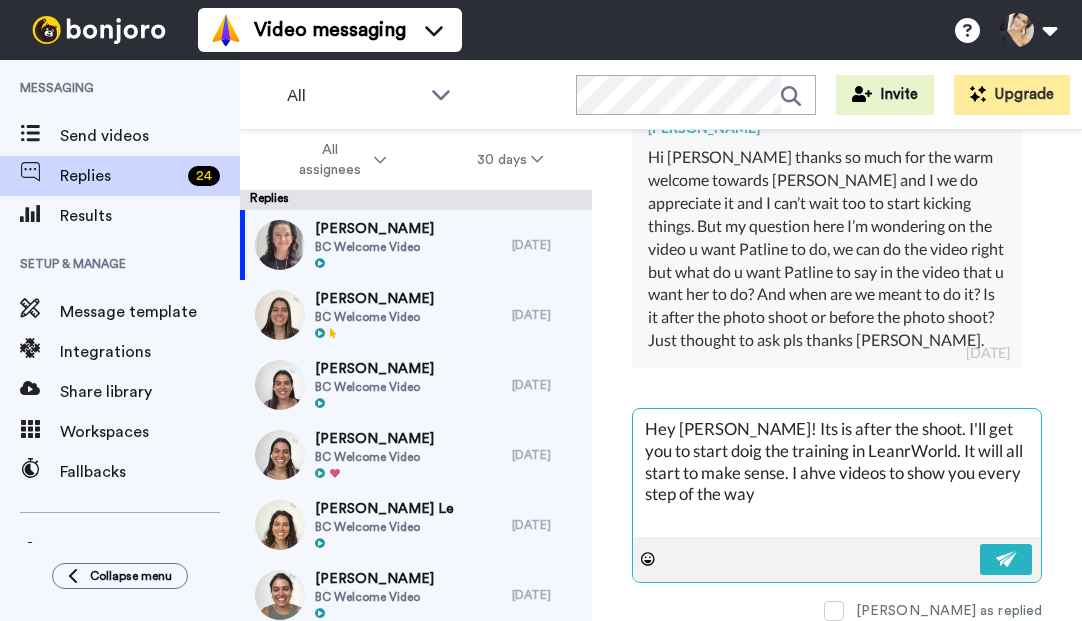 paste on "'s after the shoot. I'll get you started on the training in LearnWorld. It will all start to make sense. I have videos to show you every step of the way." 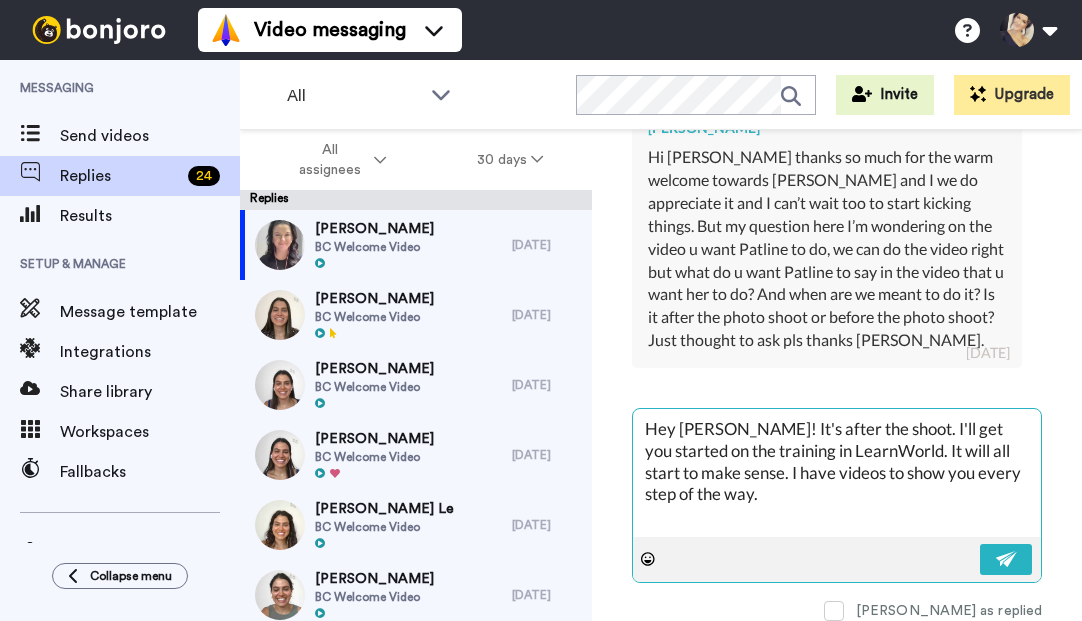 drag, startPoint x: 932, startPoint y: 417, endPoint x: 859, endPoint y: 417, distance: 73 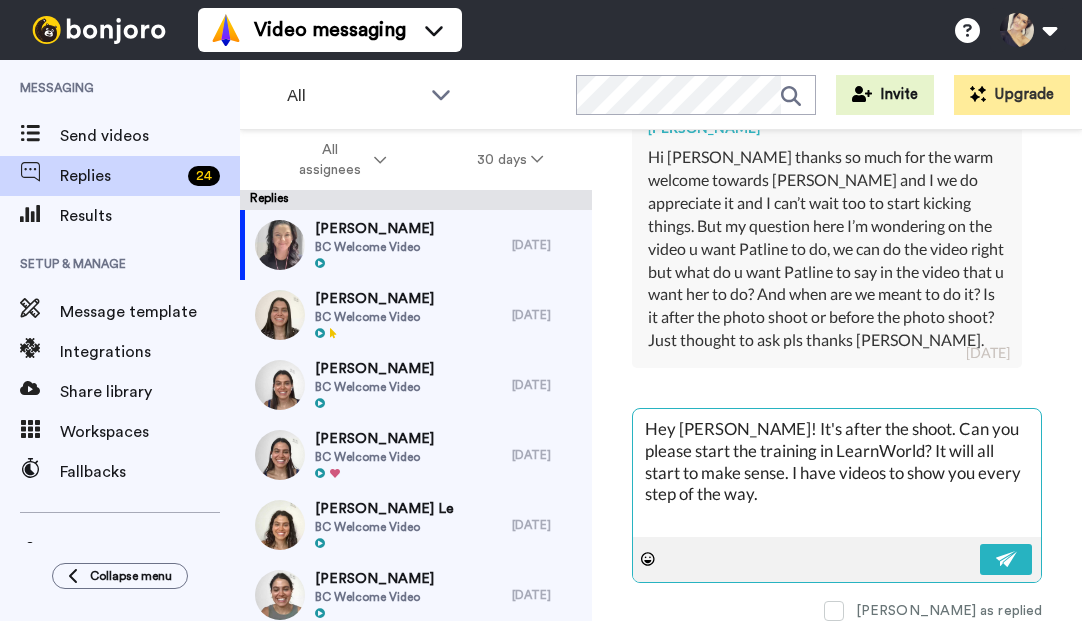 click on "Hey [PERSON_NAME]! It's after the shoot. Can you please start the training in LearnWorld? It will all start to make sense. I have videos to show you every step of the way." at bounding box center [837, 473] 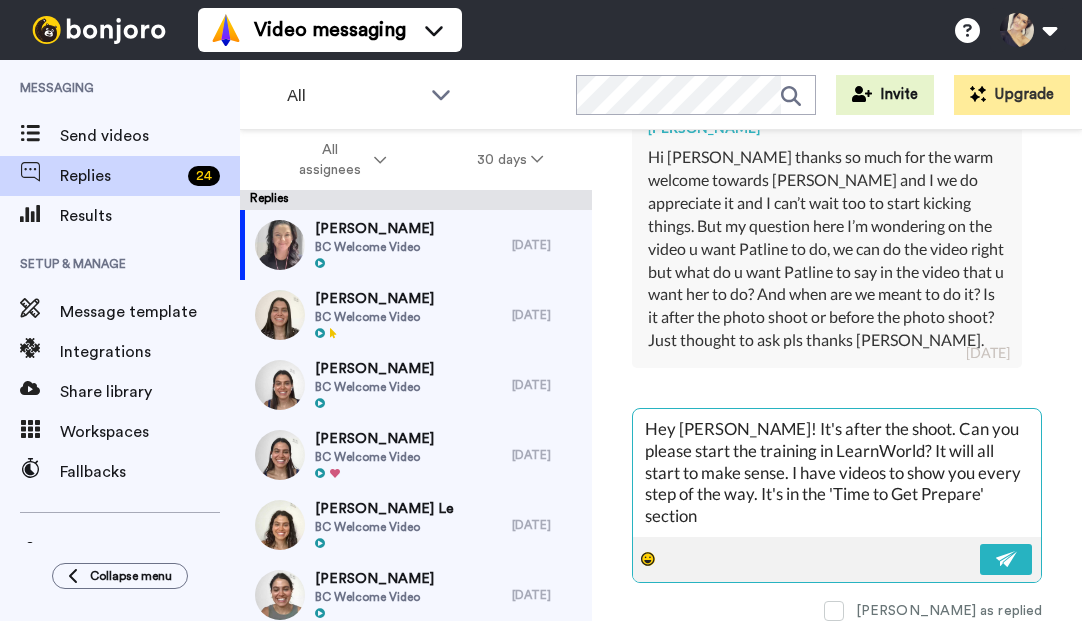 click 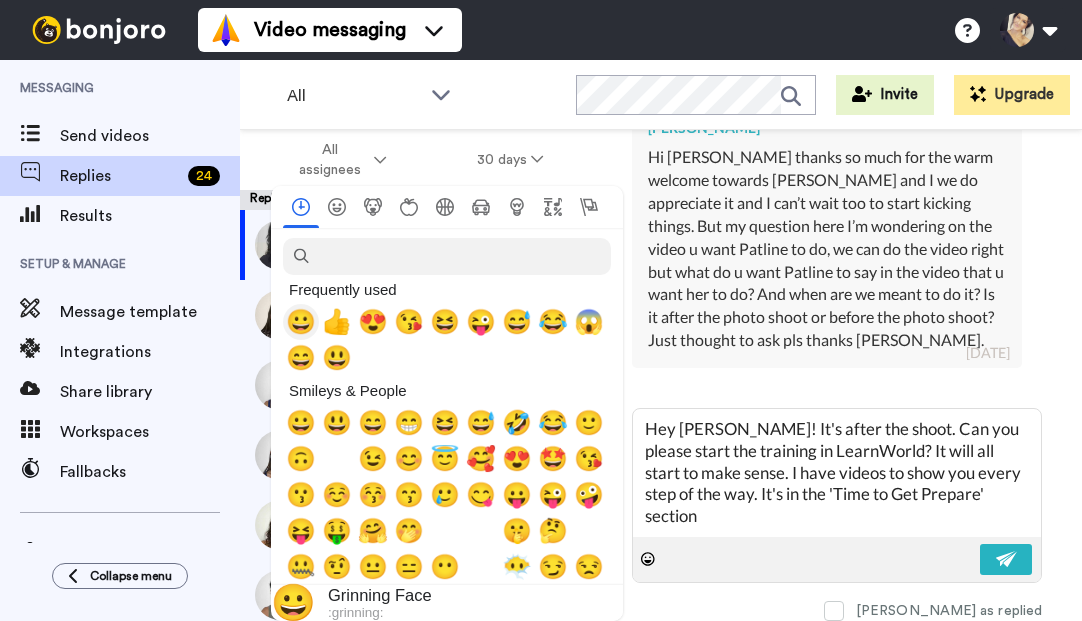 click on "😀" at bounding box center [301, 322] 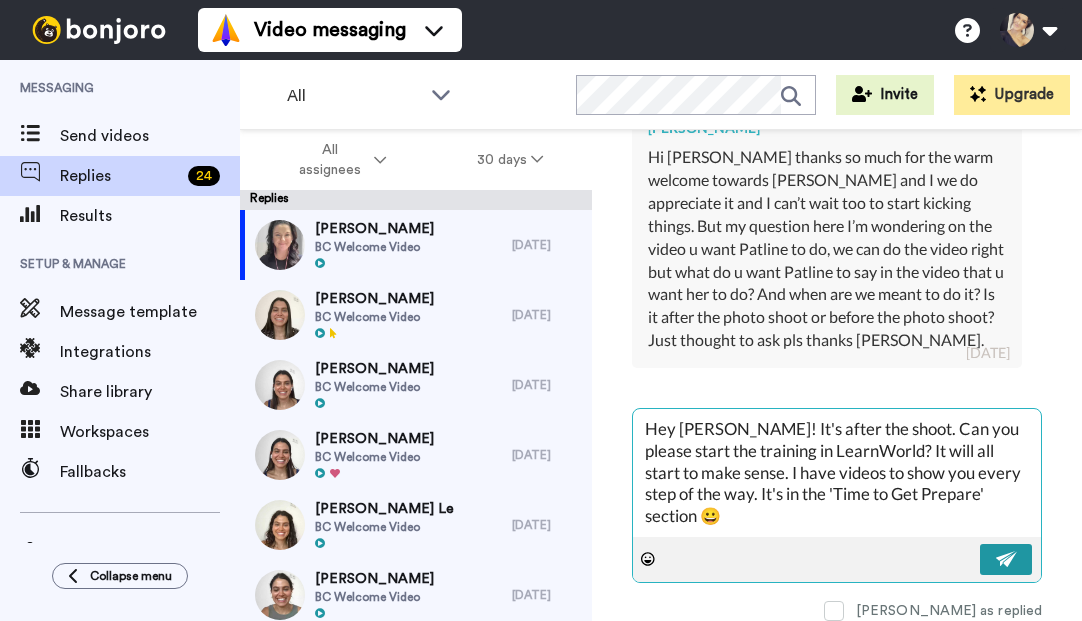 click at bounding box center [1006, 559] 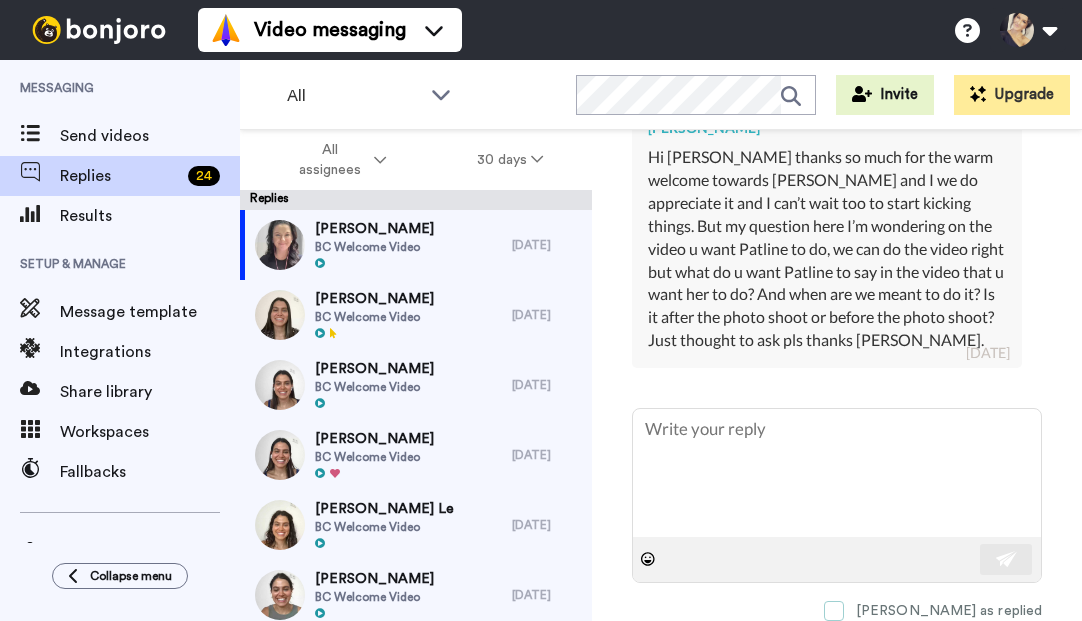 click at bounding box center [834, 611] 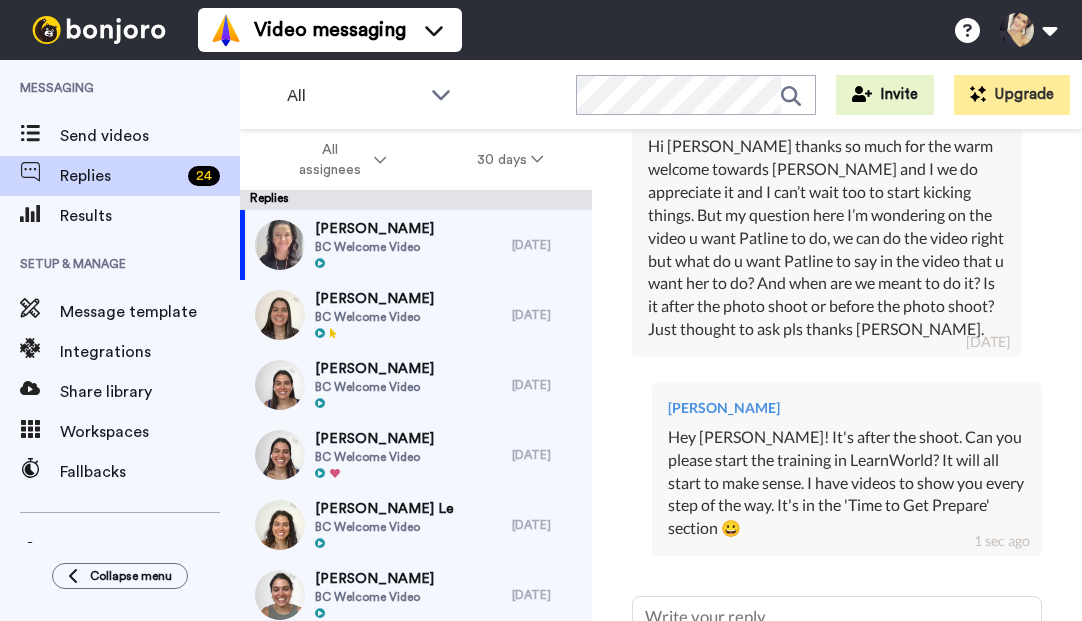 click on "Replies" at bounding box center [120, 176] 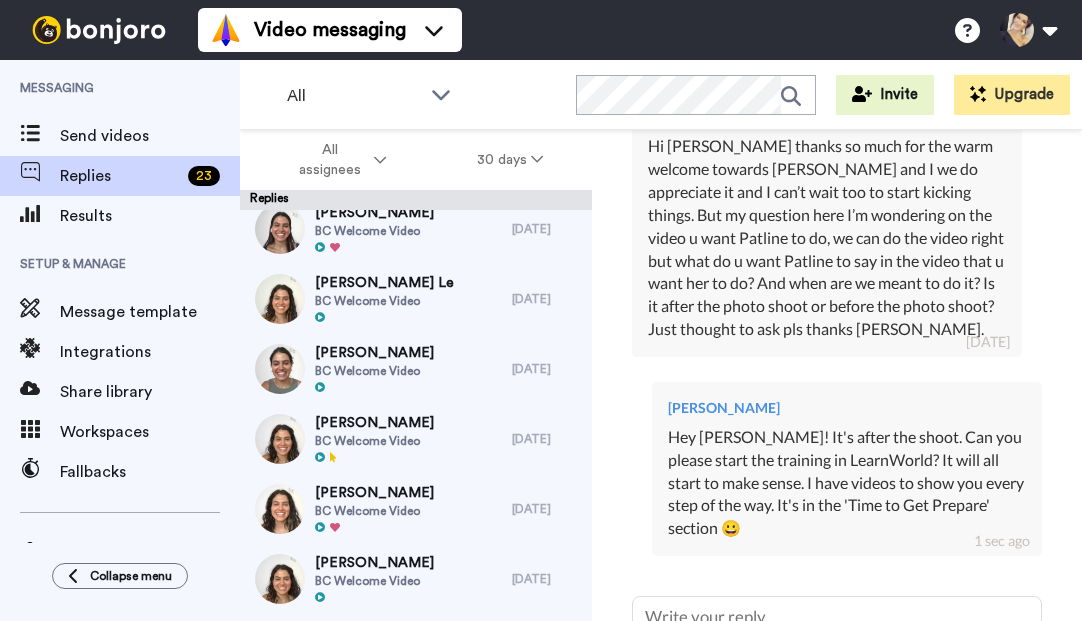 scroll, scrollTop: 462, scrollLeft: 0, axis: vertical 